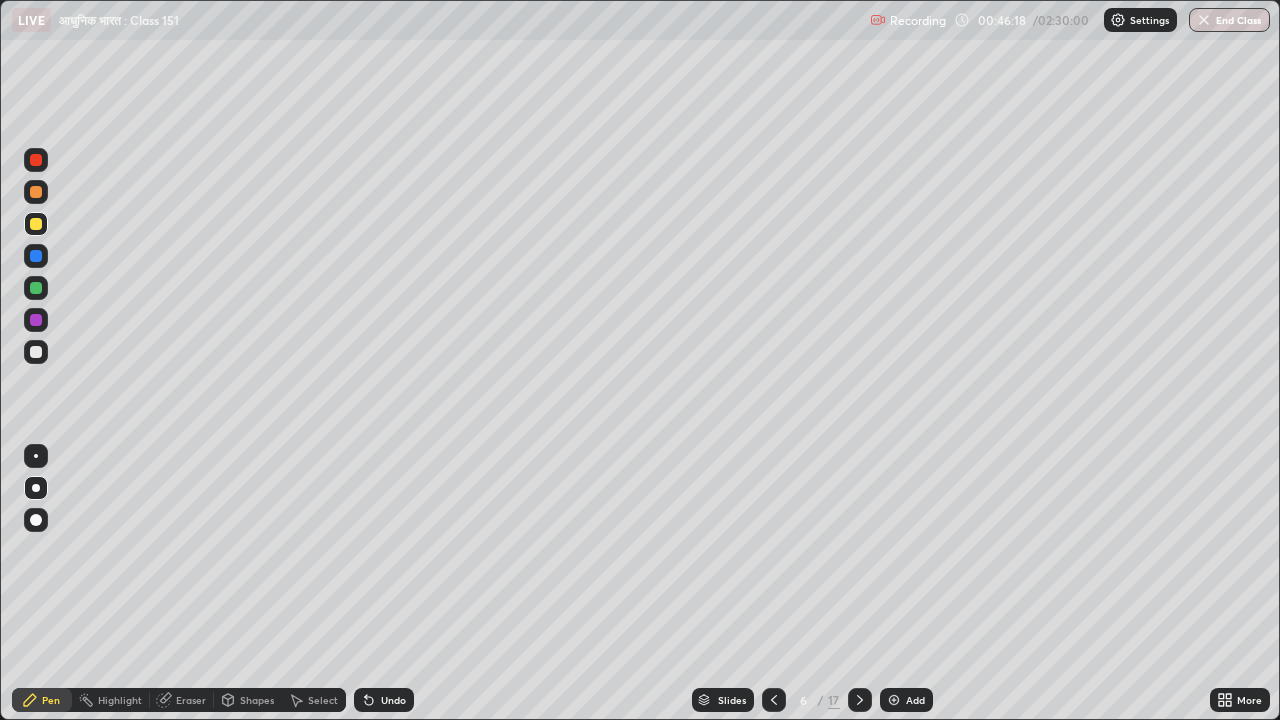 scroll, scrollTop: 0, scrollLeft: 0, axis: both 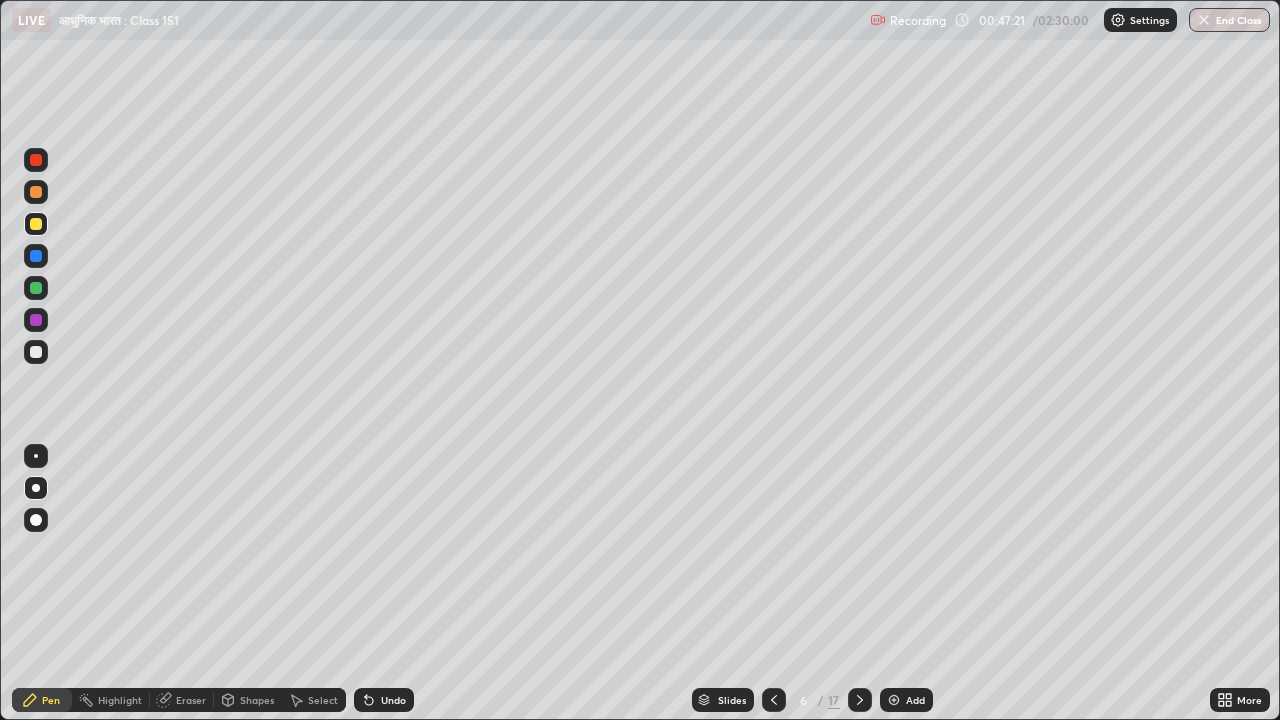 click on "Eraser" at bounding box center (191, 700) 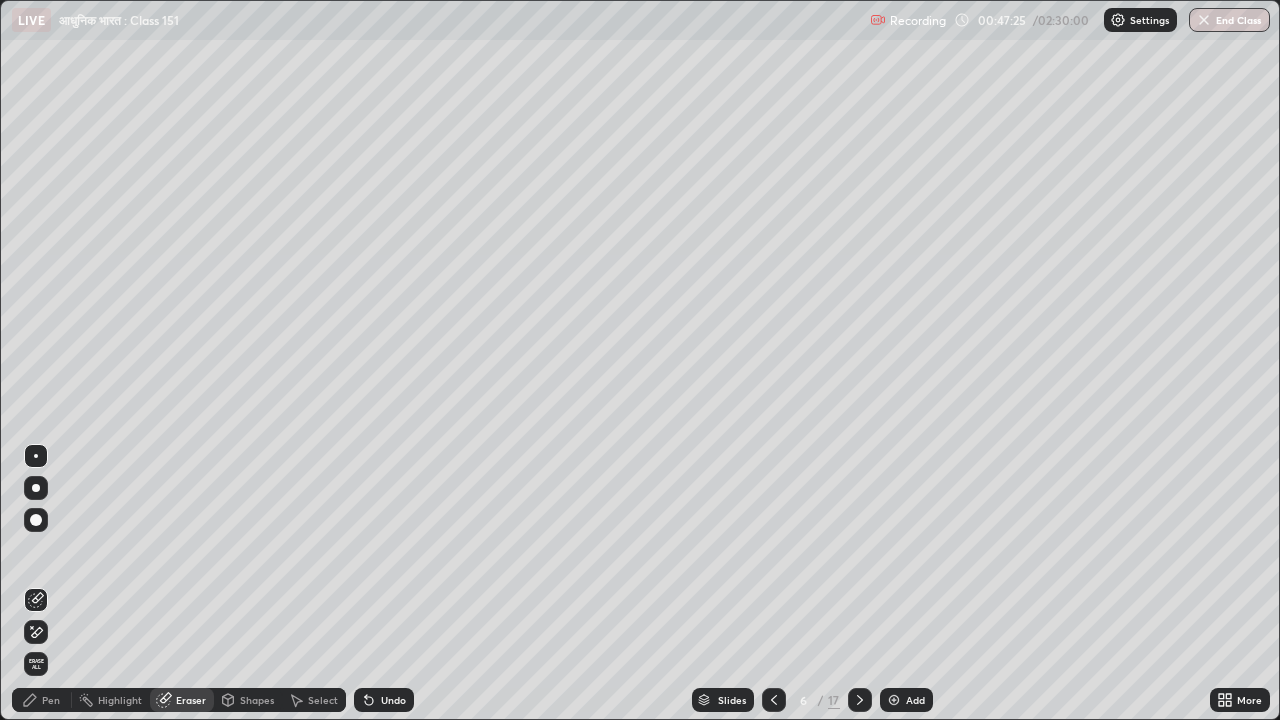 click on "Pen" at bounding box center [51, 700] 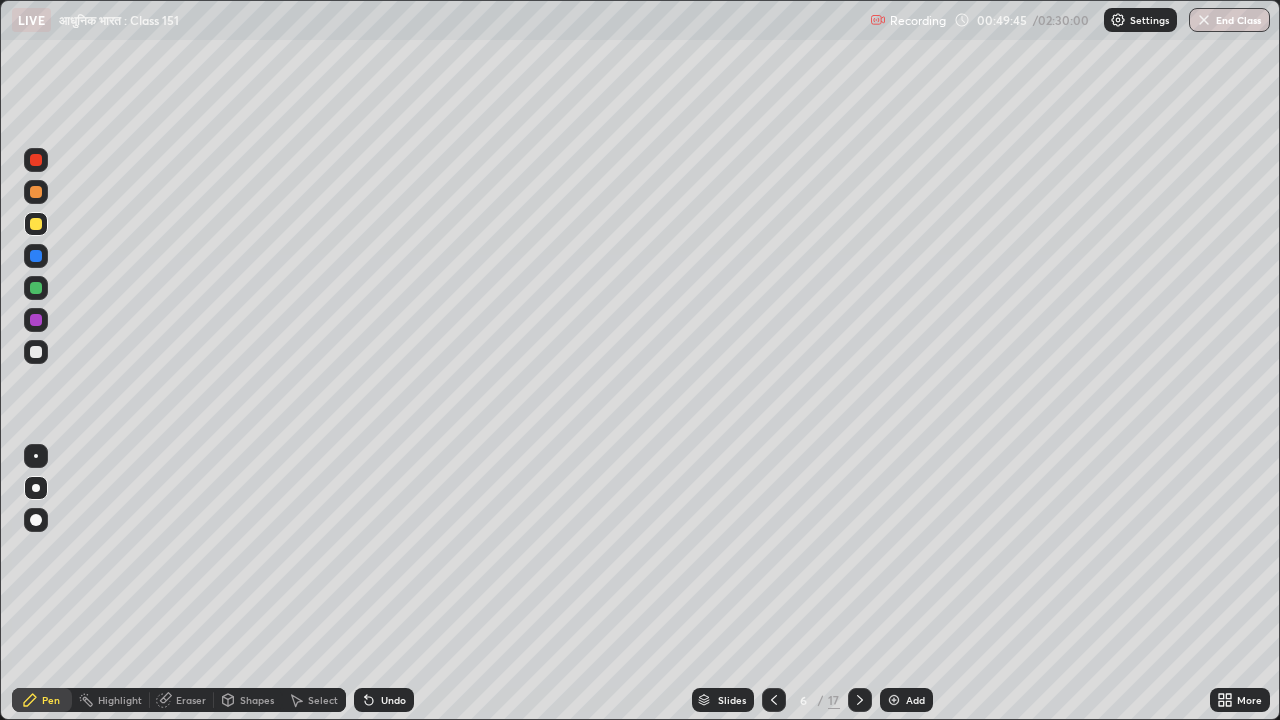 click on "Select" at bounding box center [323, 700] 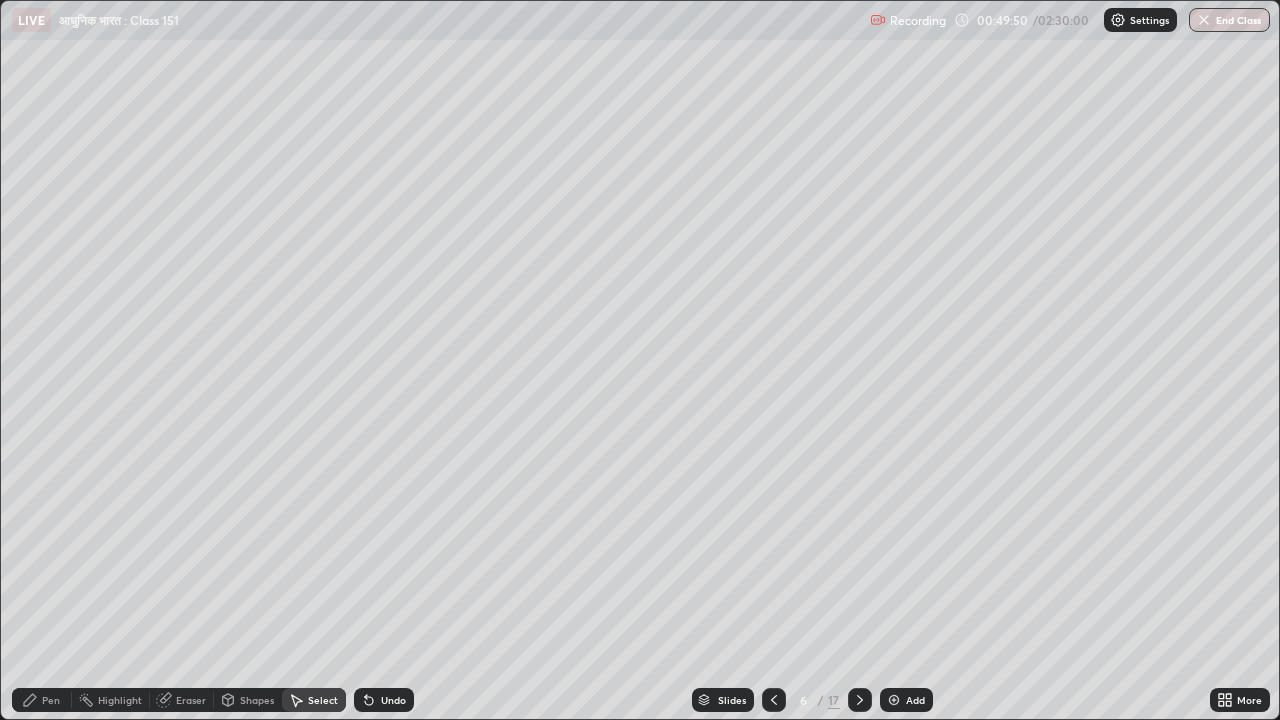 click on "Pen" at bounding box center [51, 700] 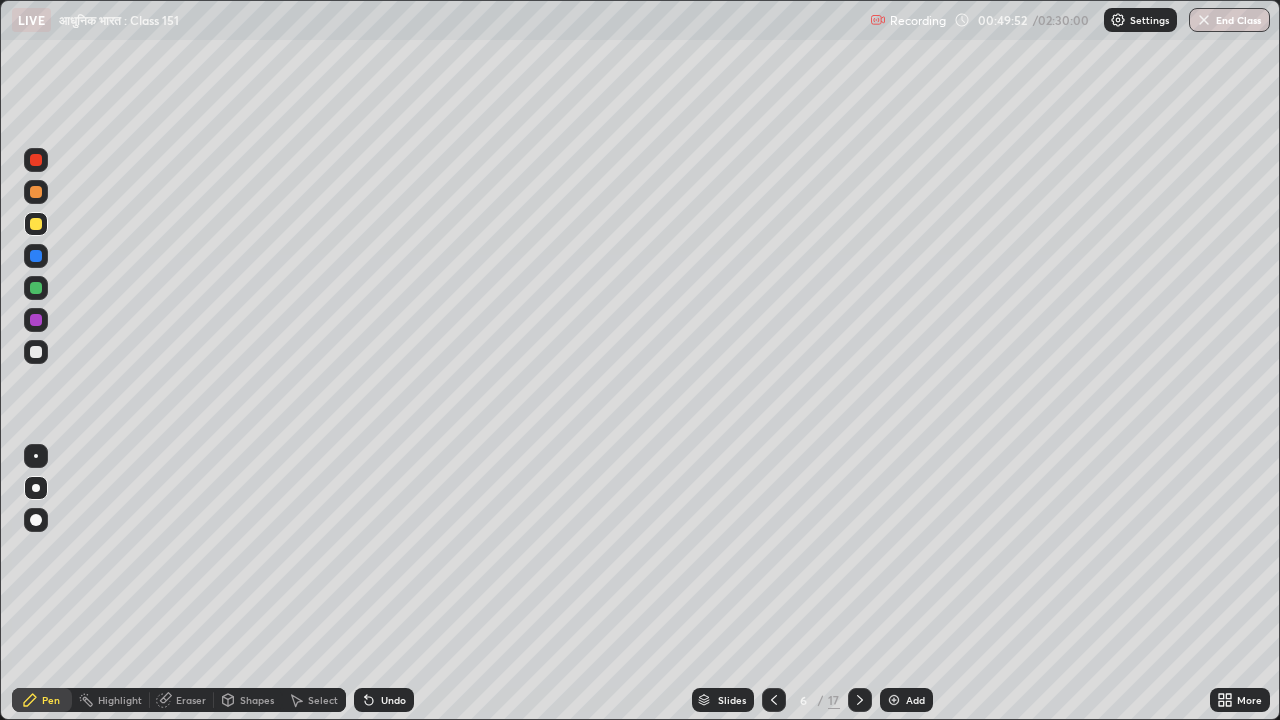 click on "Add" at bounding box center (915, 700) 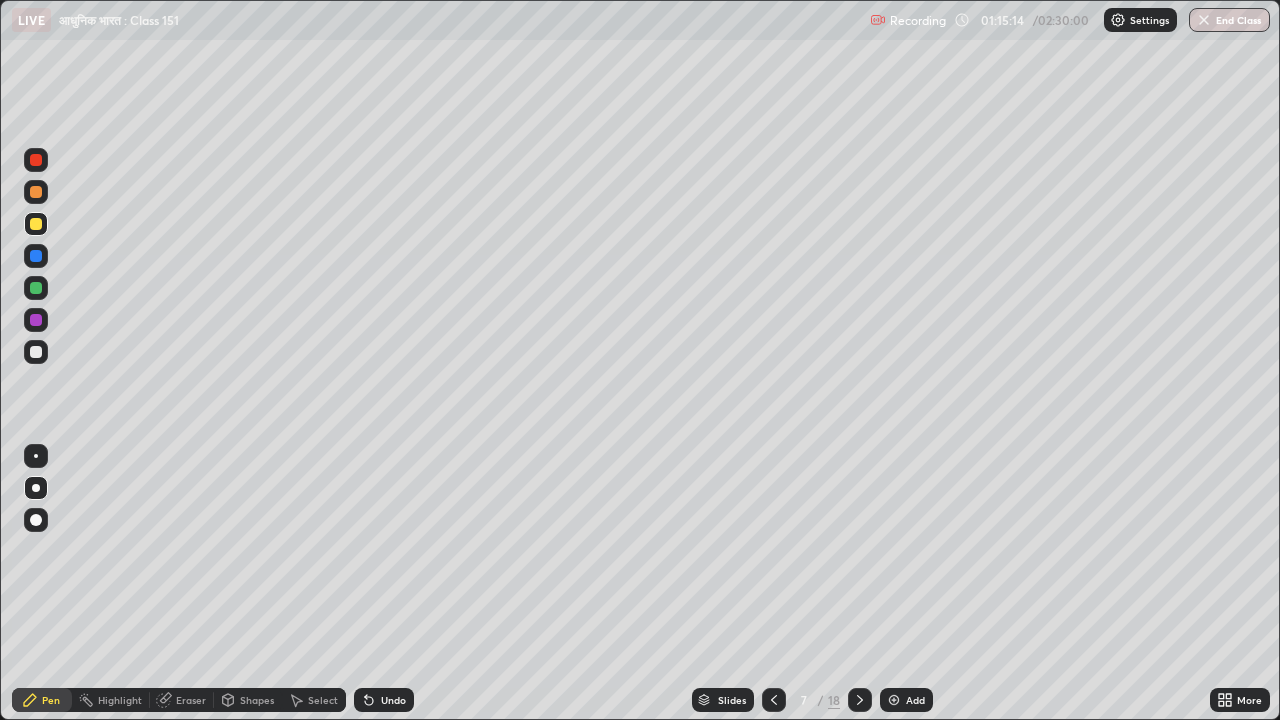 click at bounding box center (36, 352) 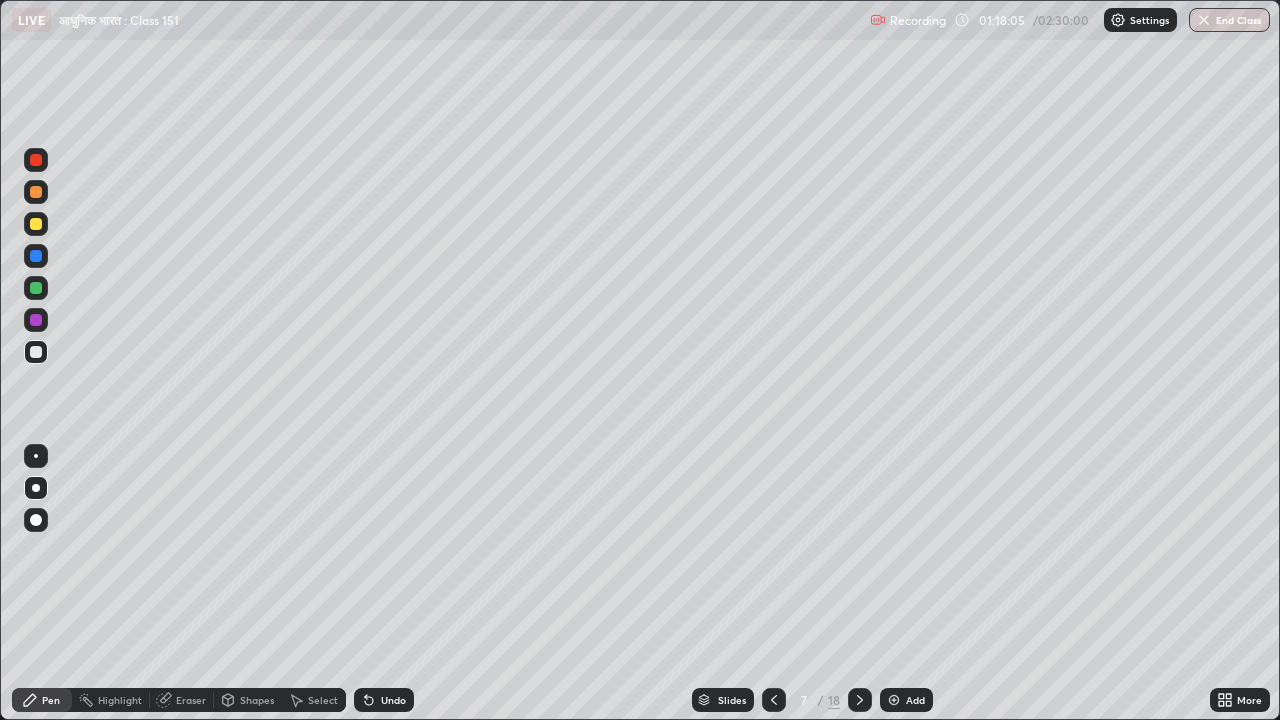 click on "Add" at bounding box center [915, 700] 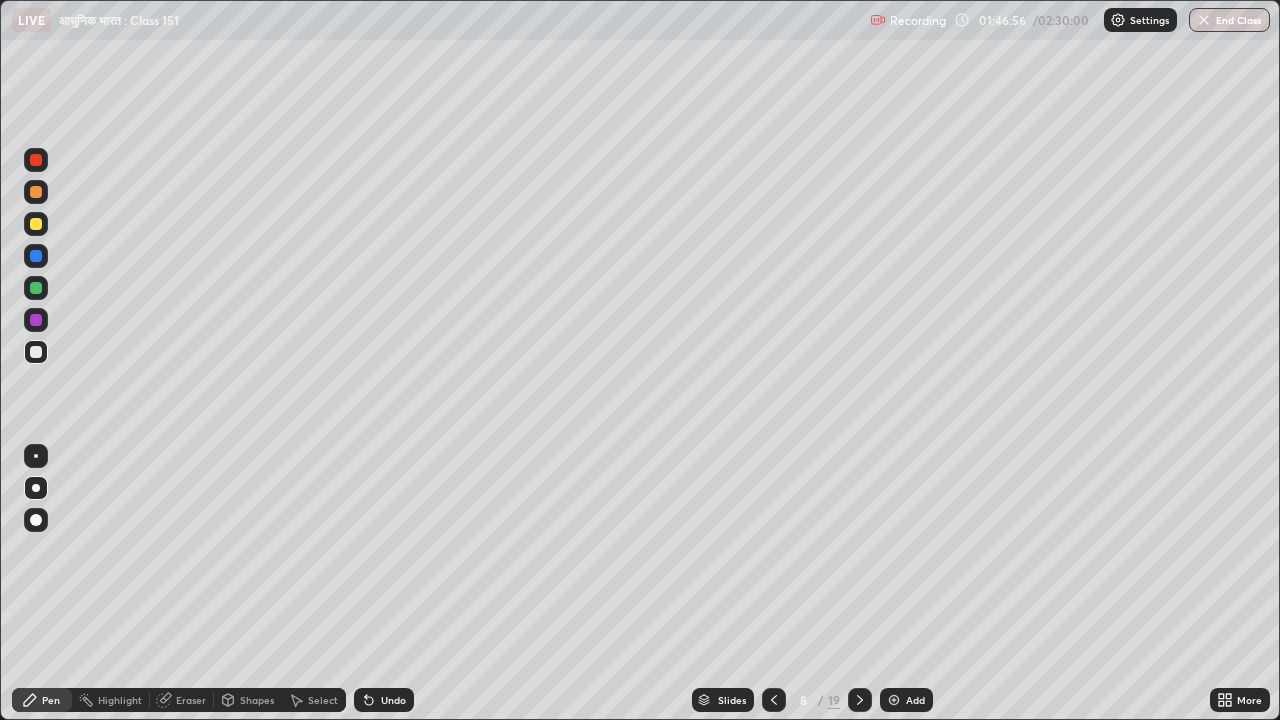 click 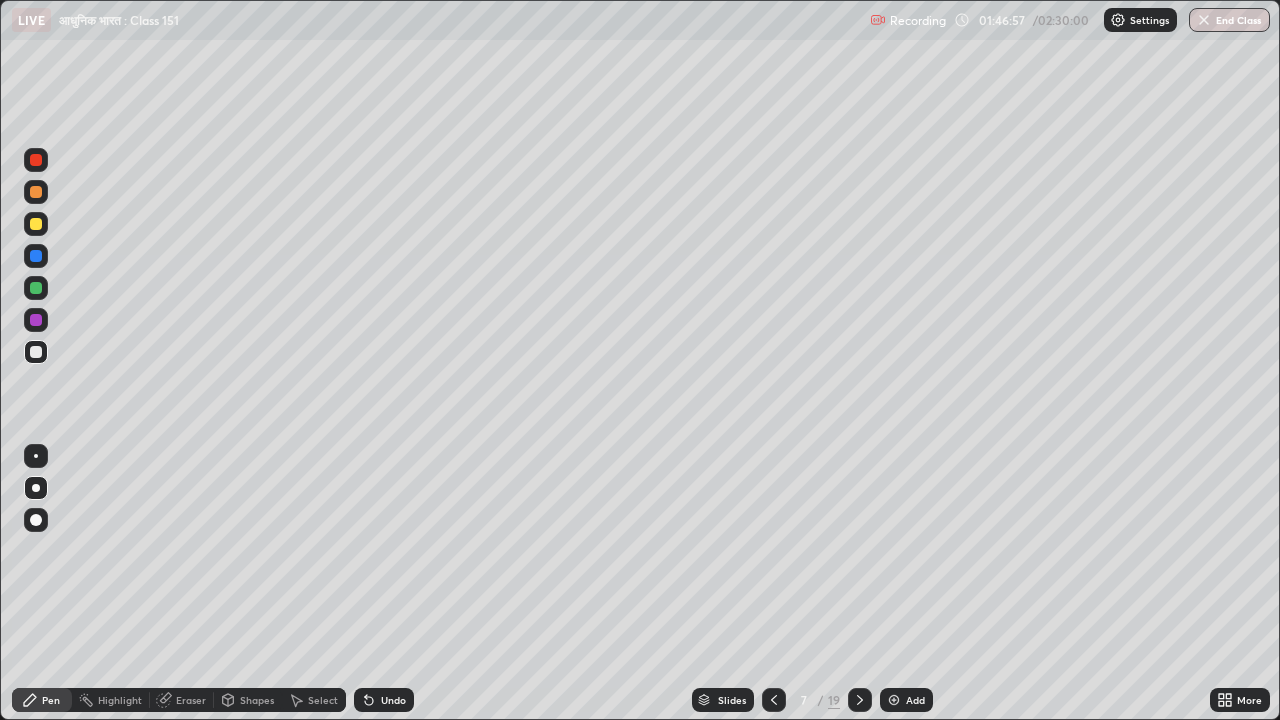 click 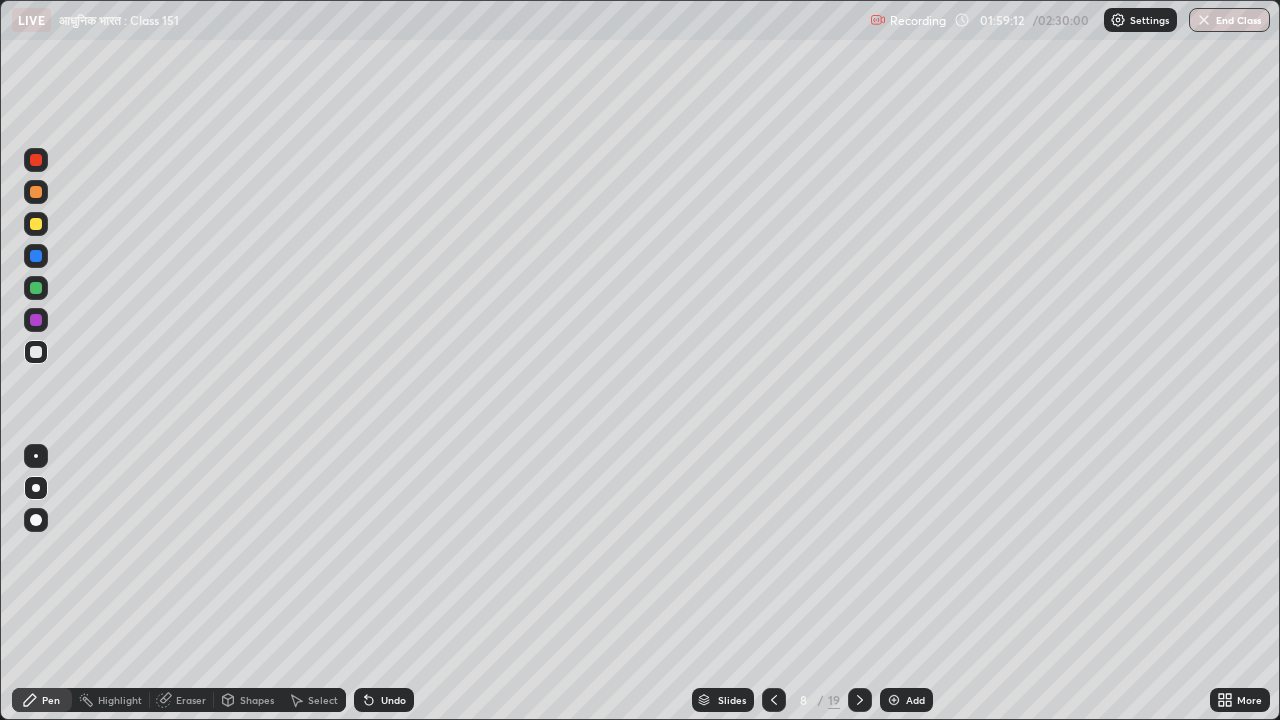 click 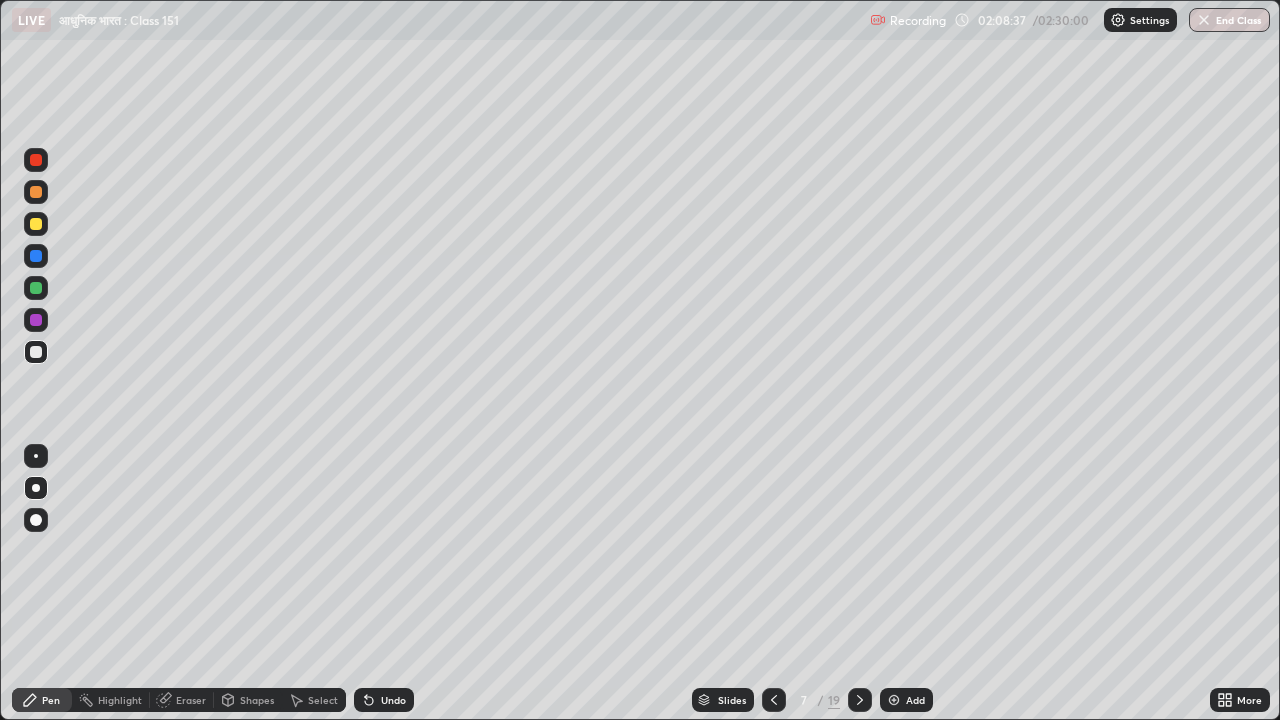 click on "Add" at bounding box center (915, 700) 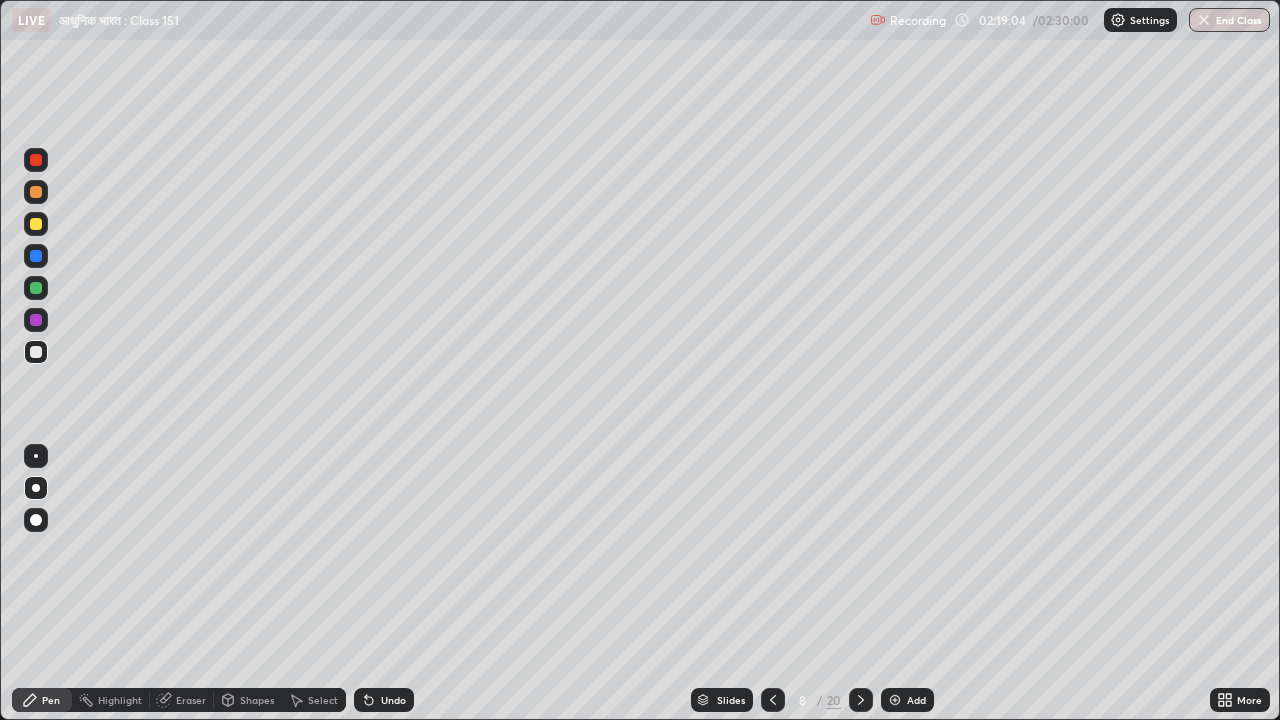 click 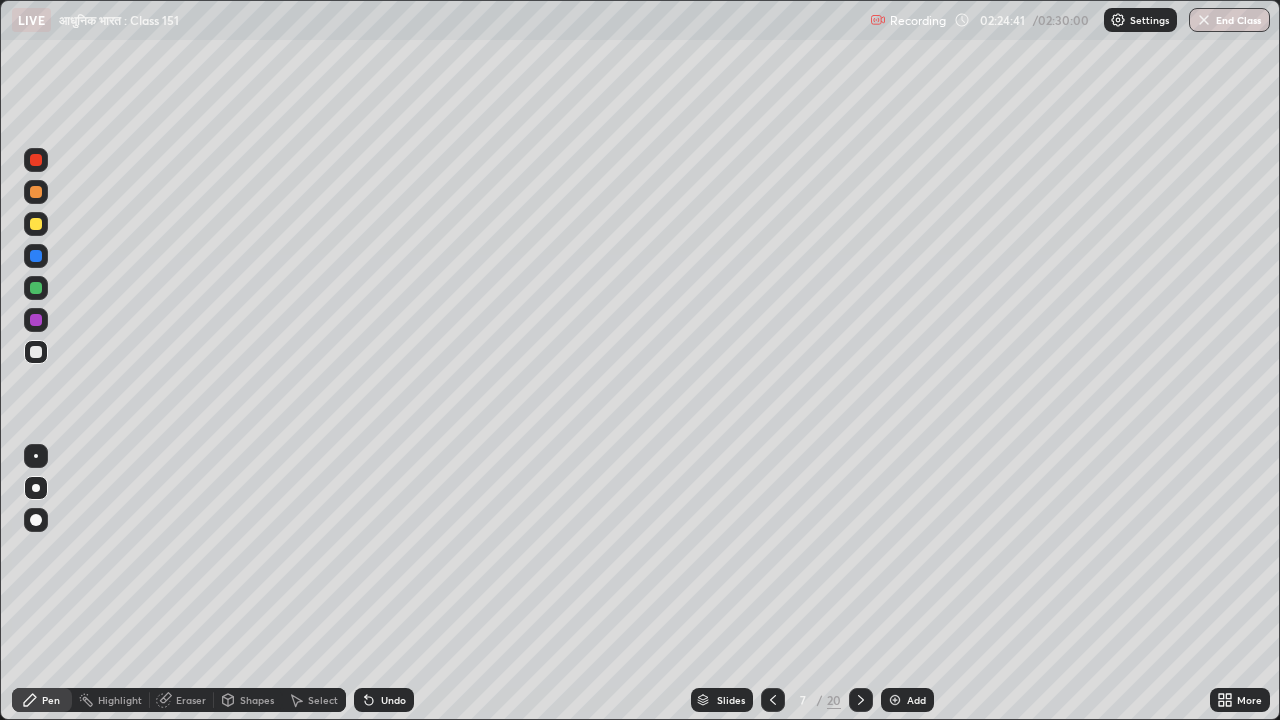click on "End Class" at bounding box center (1229, 20) 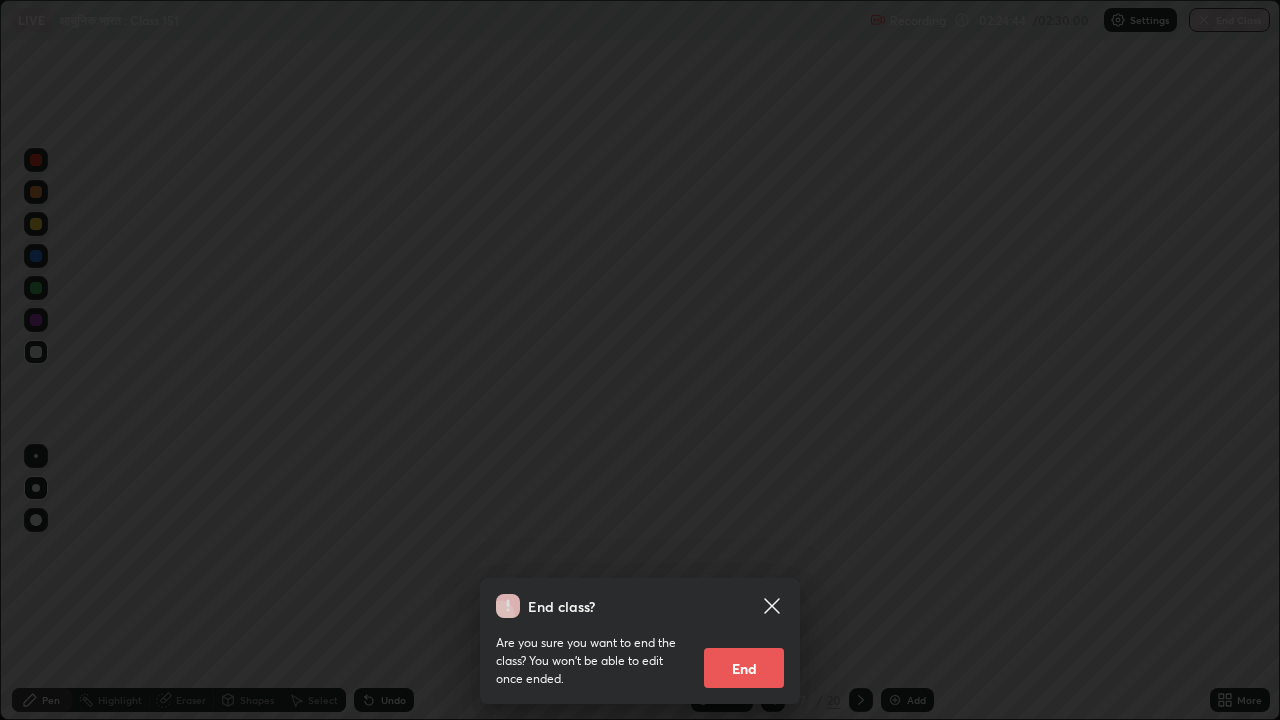 click on "End" at bounding box center (744, 668) 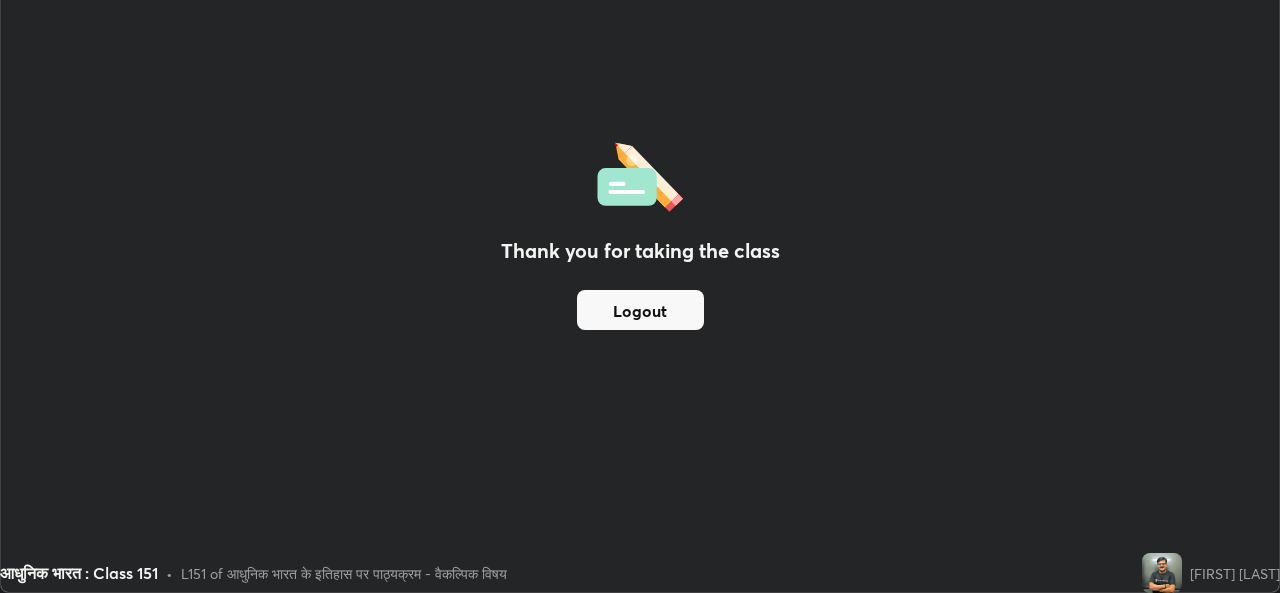 scroll, scrollTop: 593, scrollLeft: 1280, axis: both 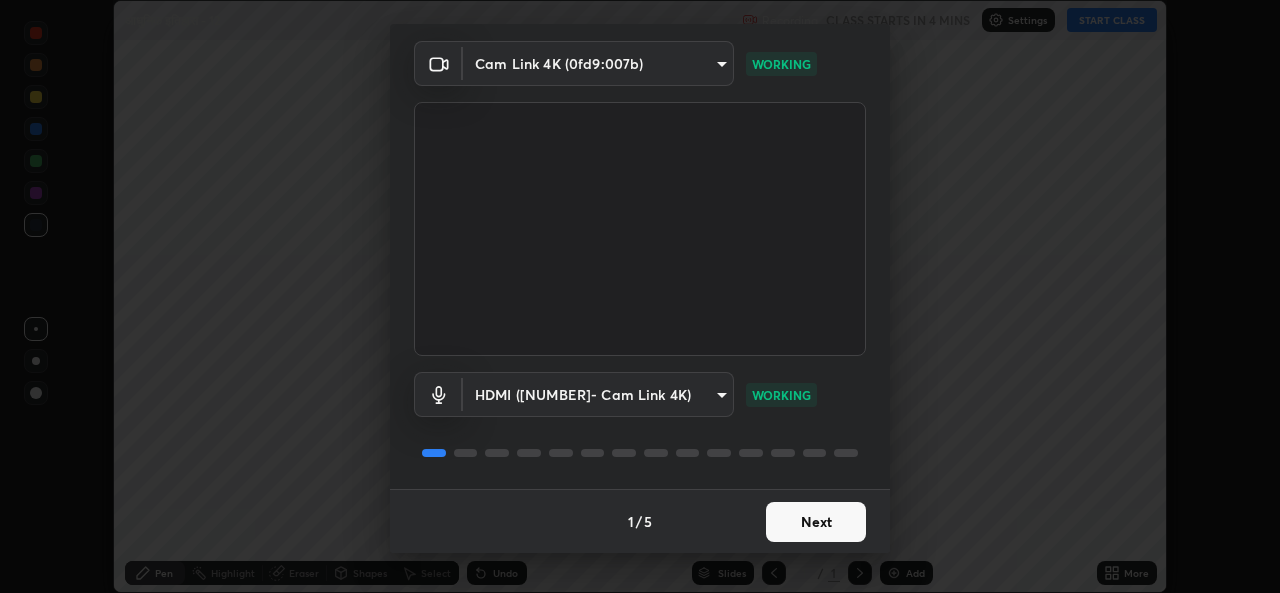 click on "Next" at bounding box center (816, 522) 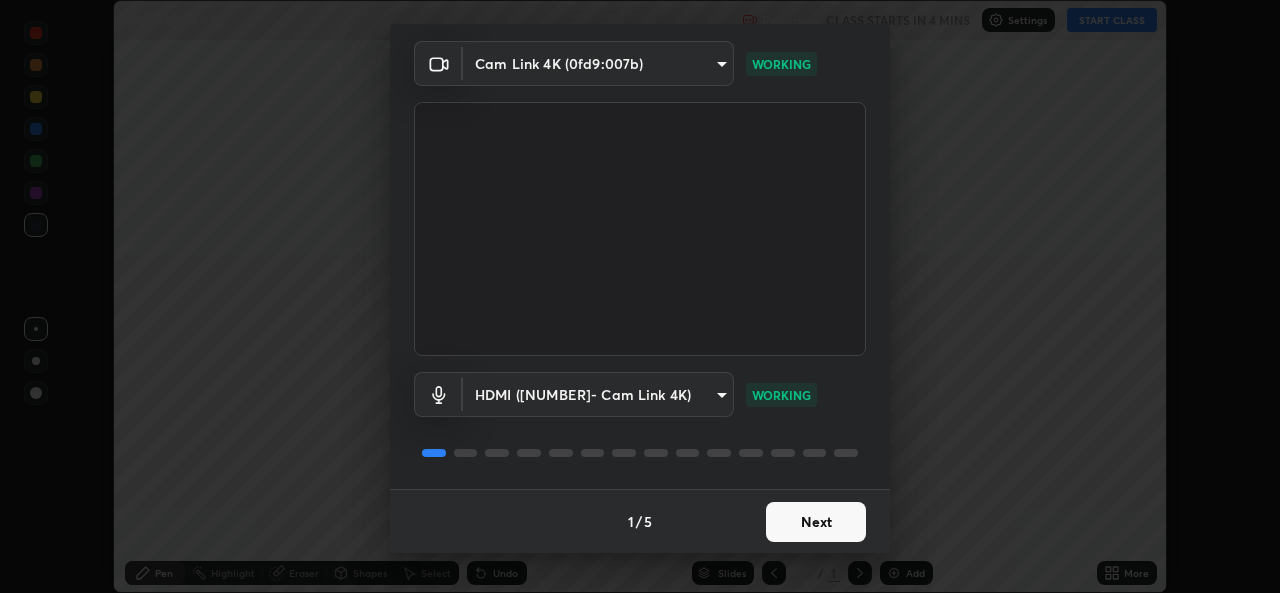 scroll, scrollTop: 0, scrollLeft: 0, axis: both 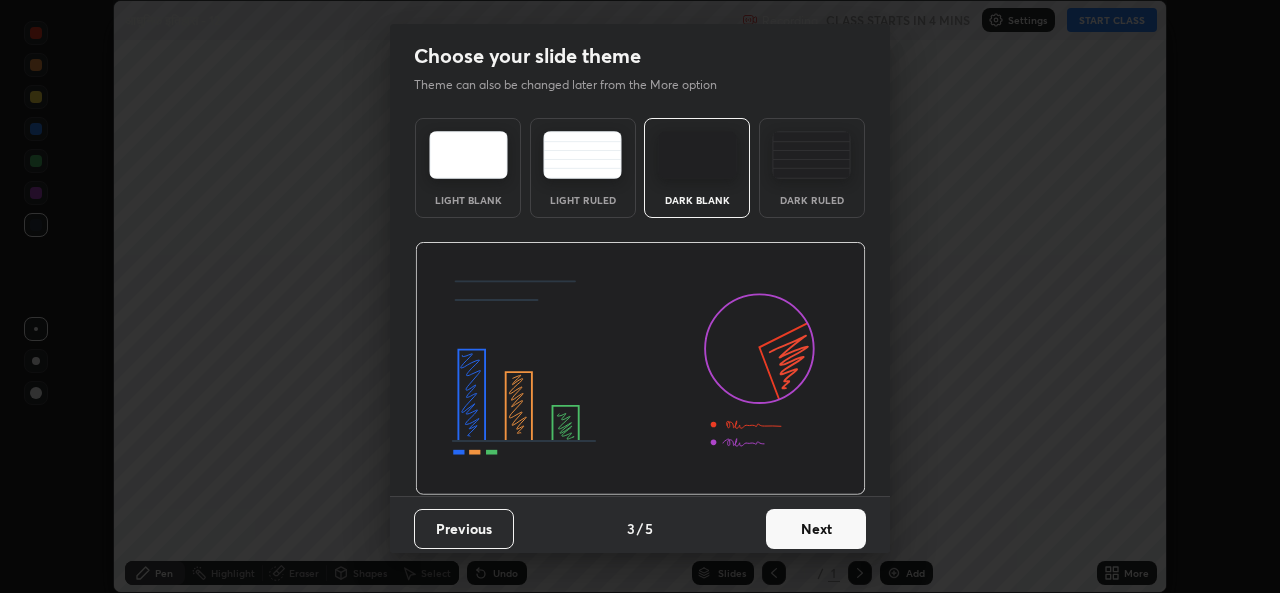 click on "Next" at bounding box center (816, 529) 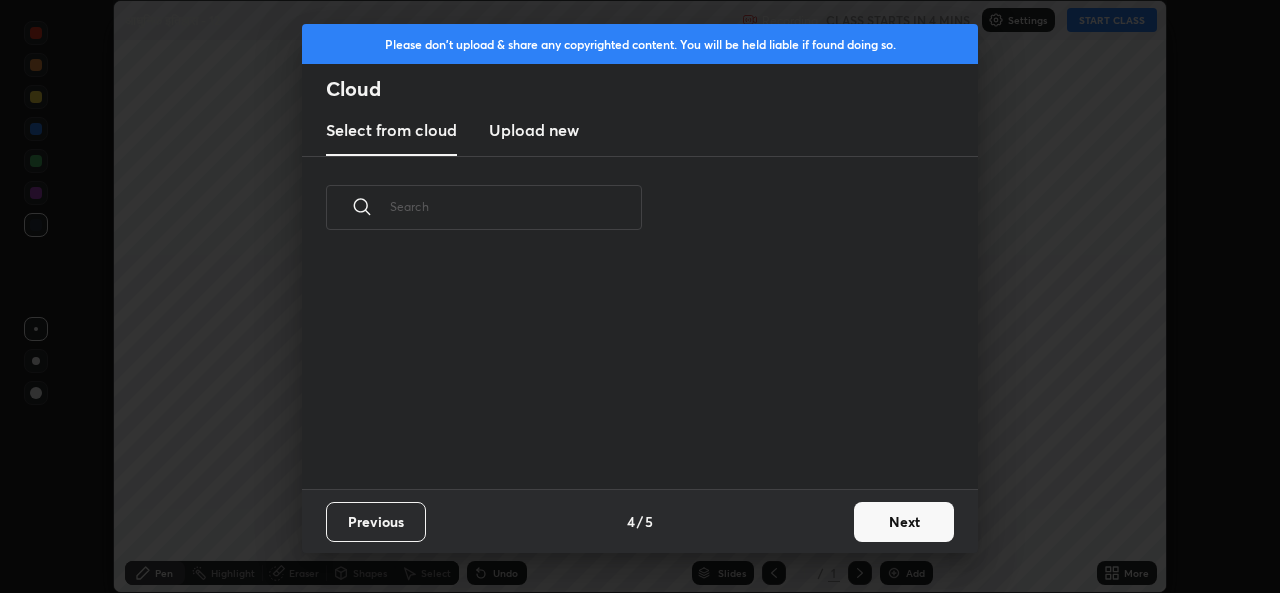 click on "Next" at bounding box center (904, 522) 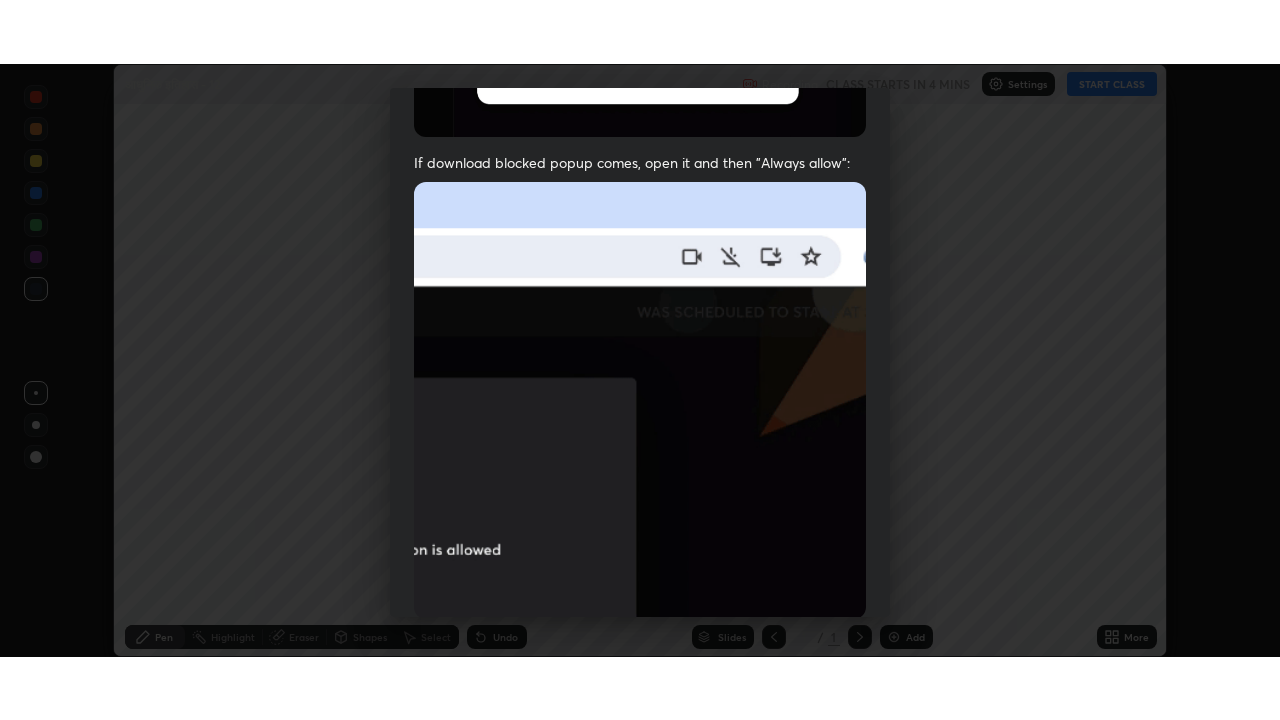 scroll, scrollTop: 471, scrollLeft: 0, axis: vertical 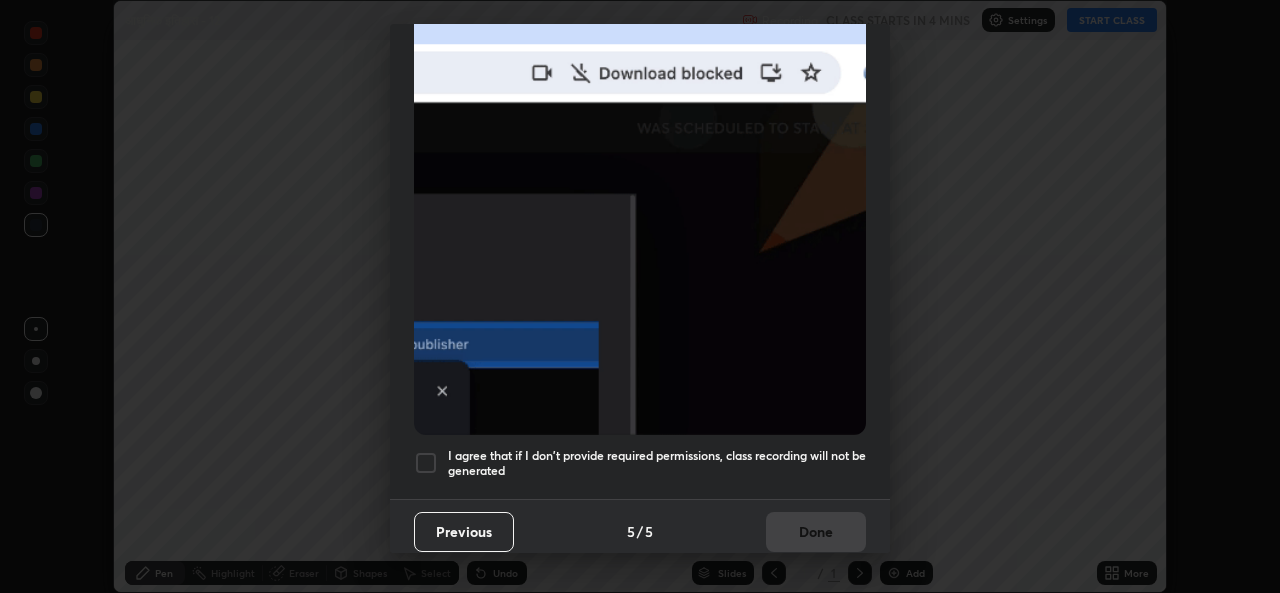 click at bounding box center (426, 463) 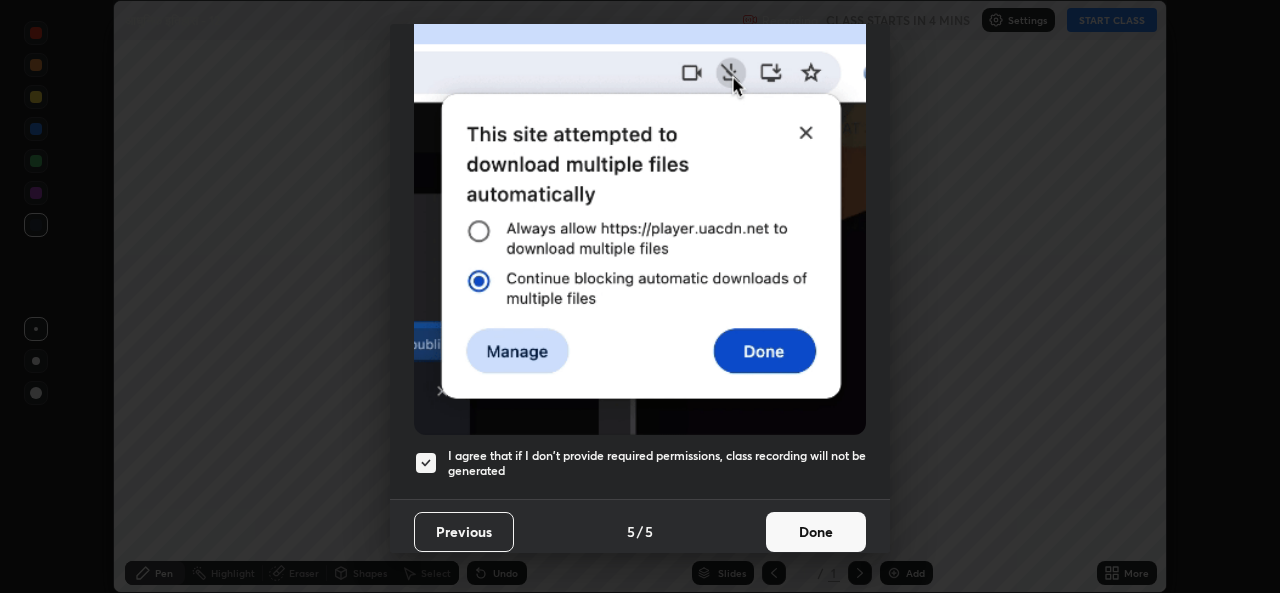 click on "Done" at bounding box center (816, 532) 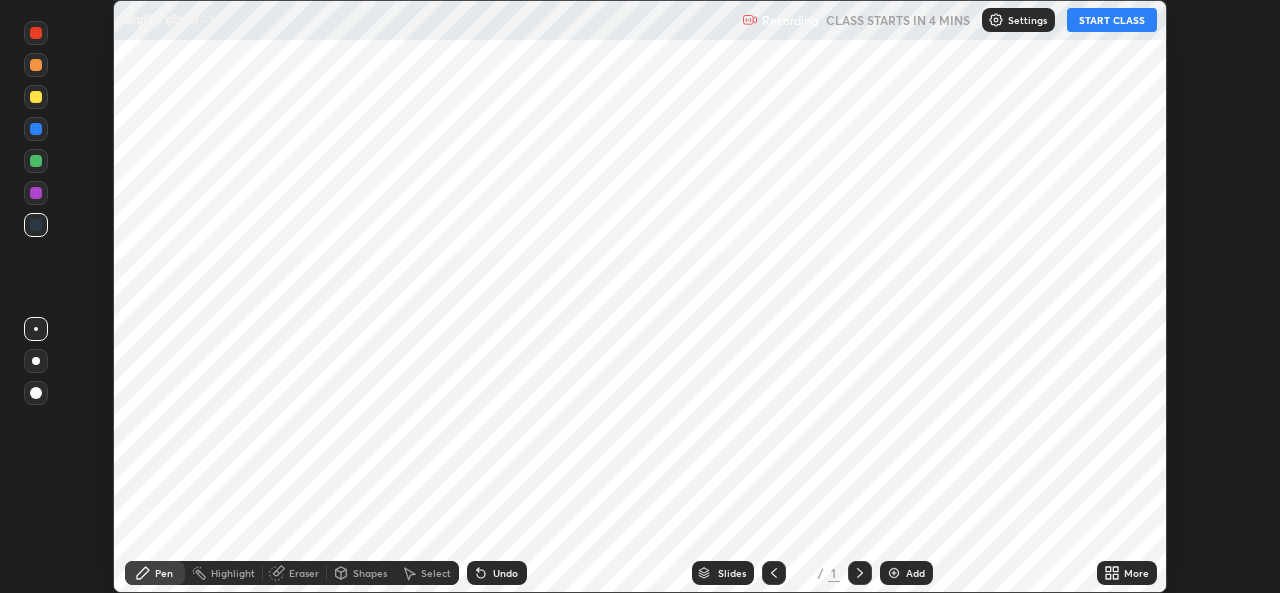 click at bounding box center [894, 573] 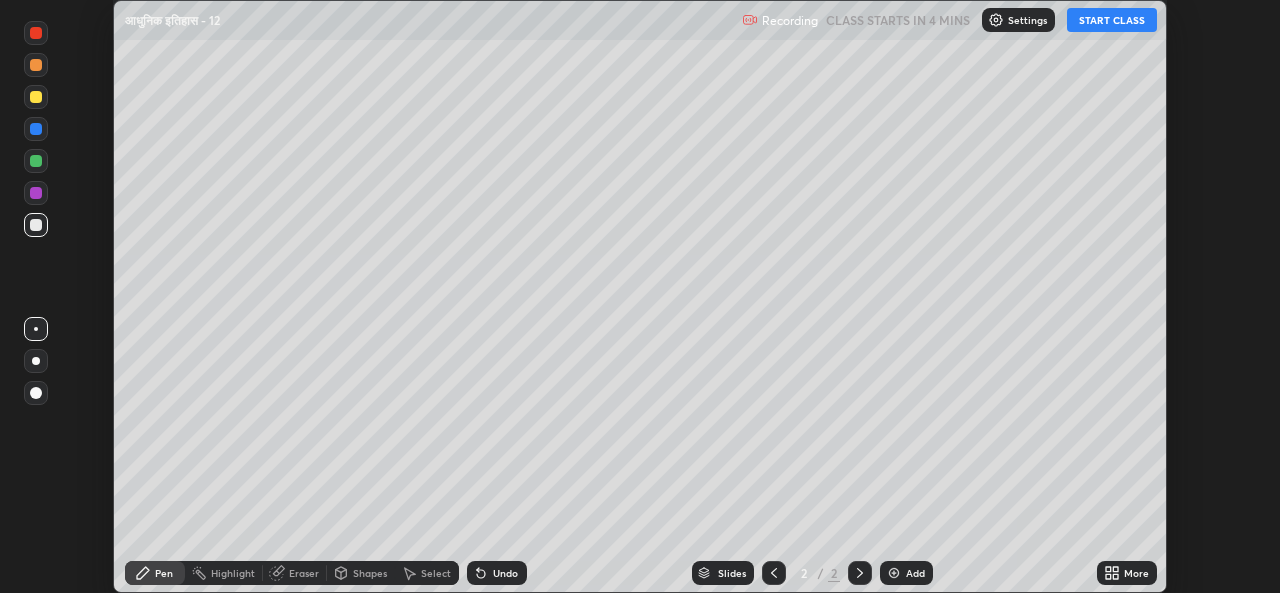 click 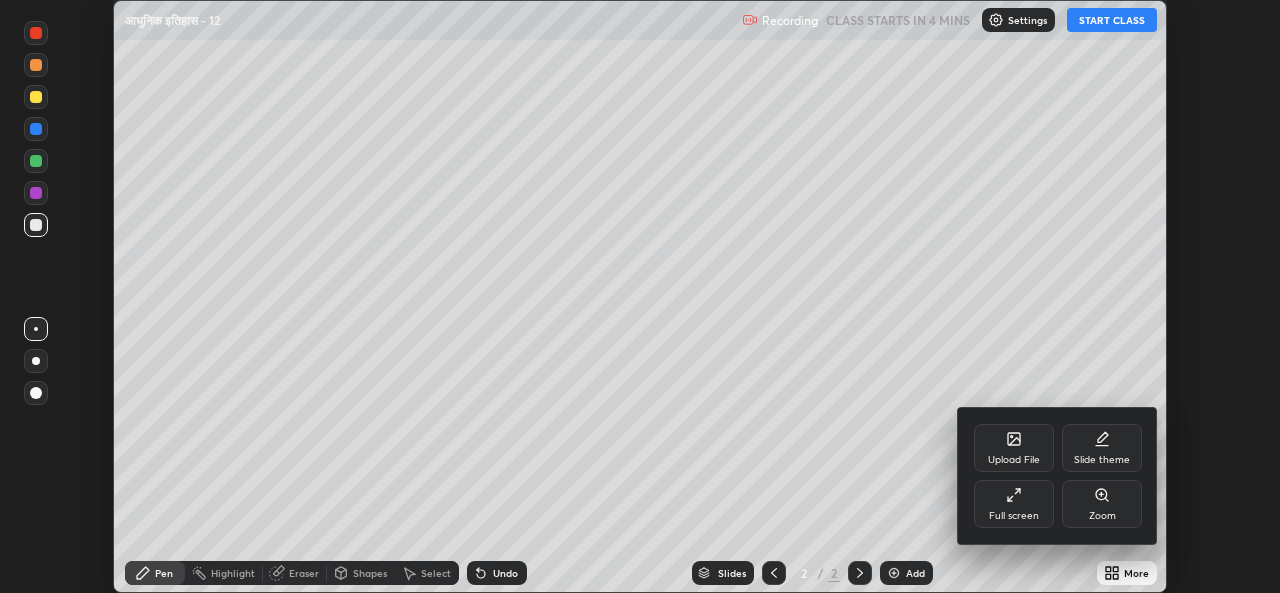 click on "Full screen" at bounding box center (1014, 504) 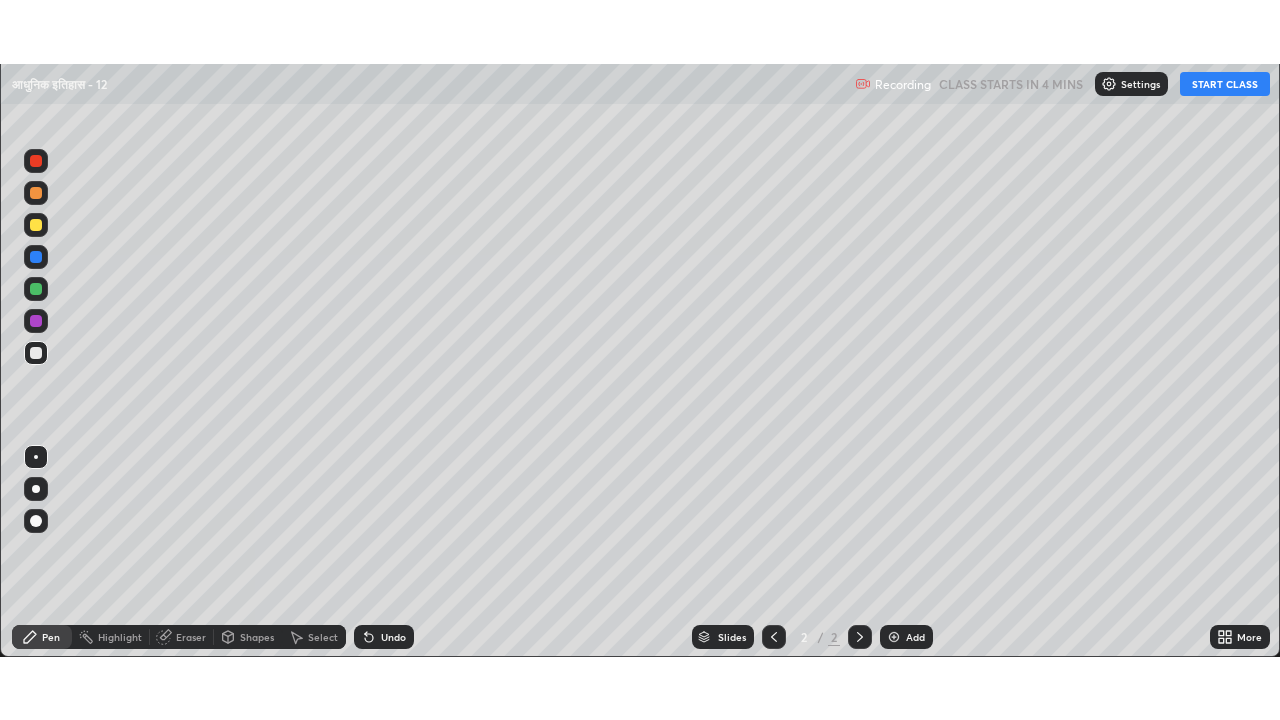 scroll, scrollTop: 99280, scrollLeft: 98720, axis: both 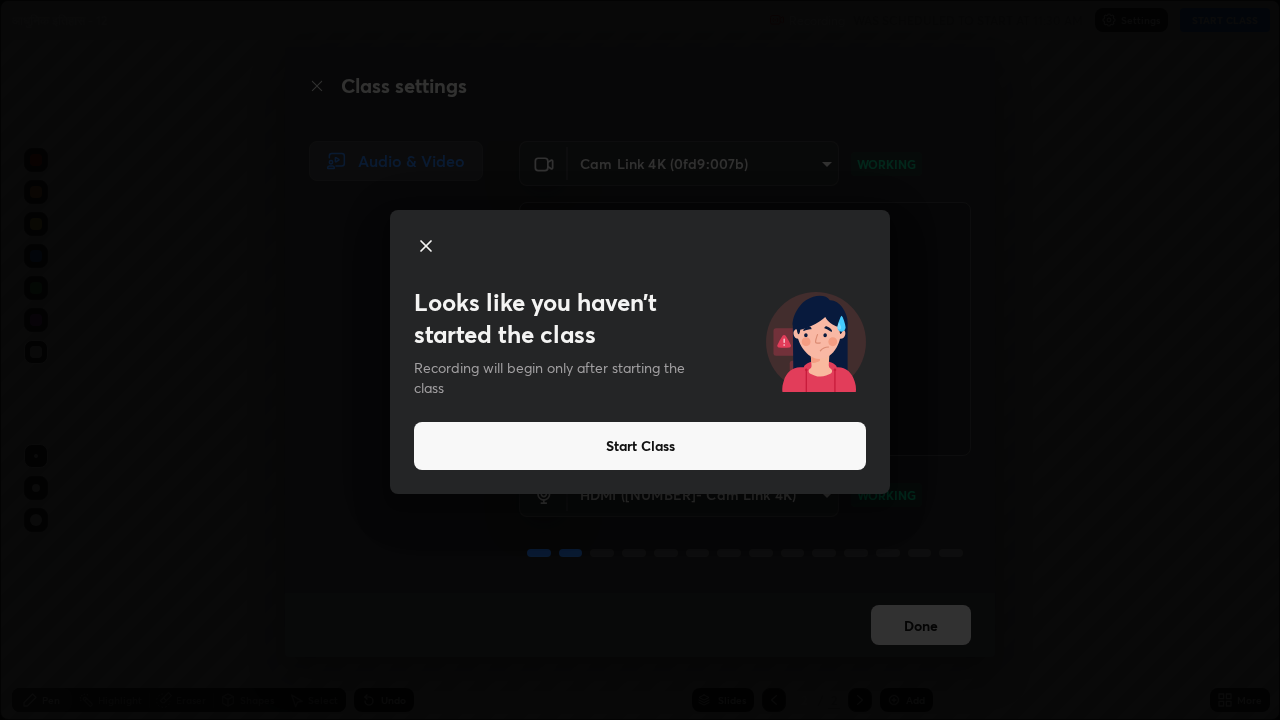 click on "Start Class" at bounding box center (640, 446) 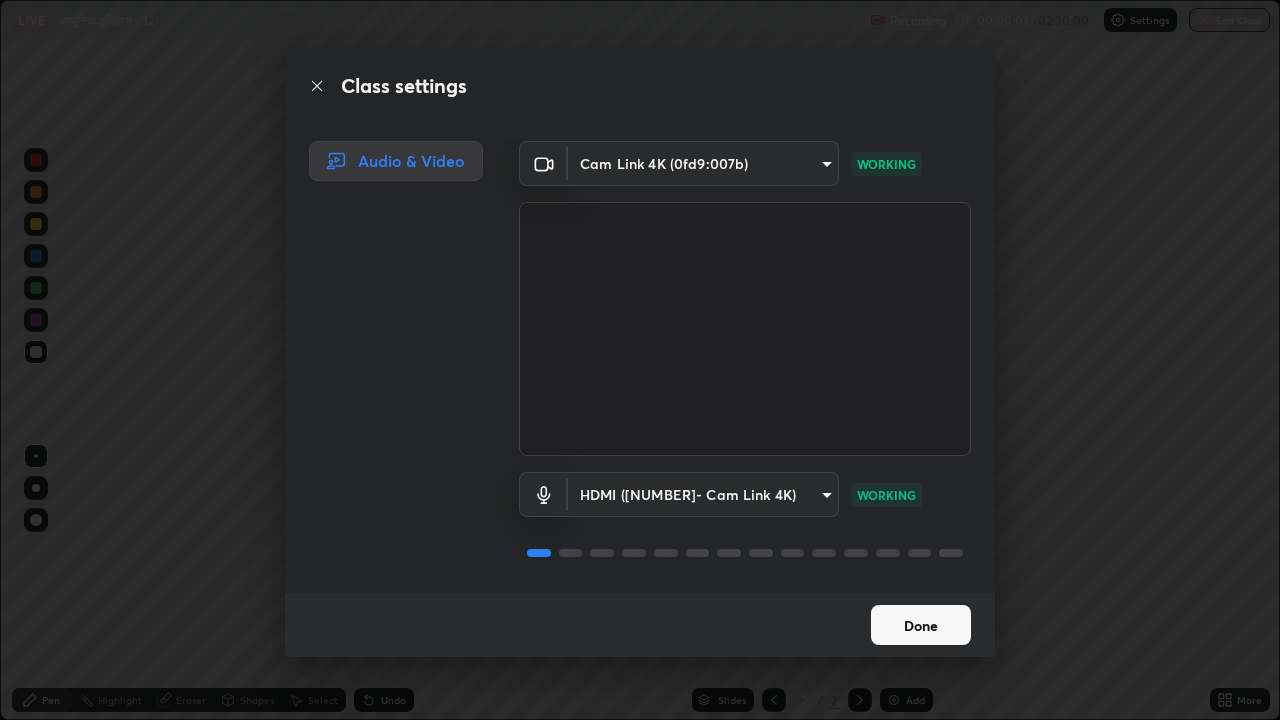 click on "Done" at bounding box center [921, 625] 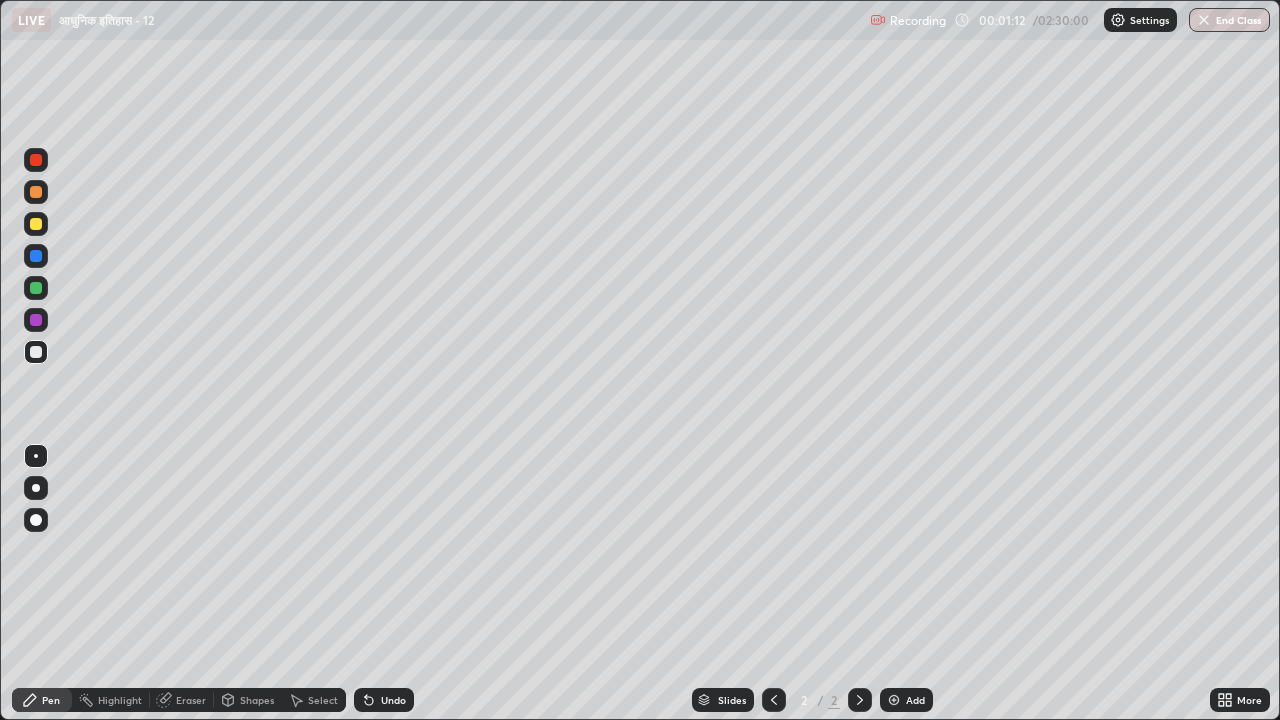 click at bounding box center (36, 488) 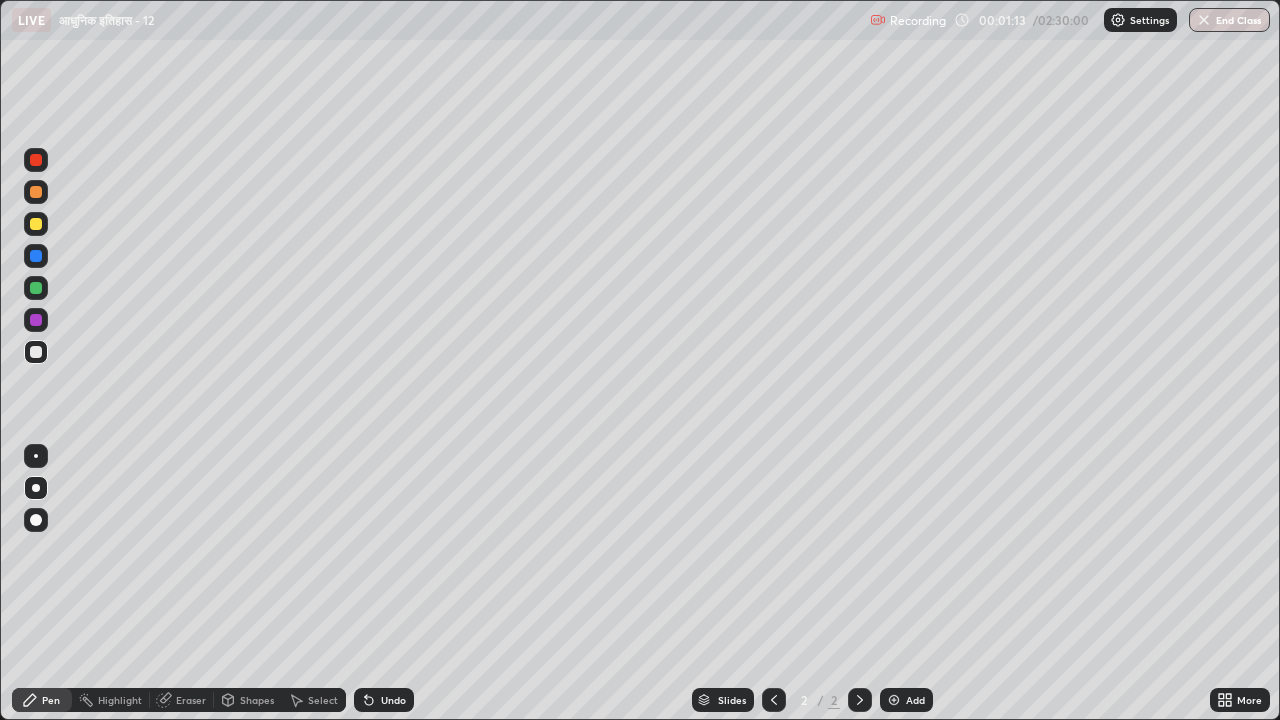 click at bounding box center [36, 224] 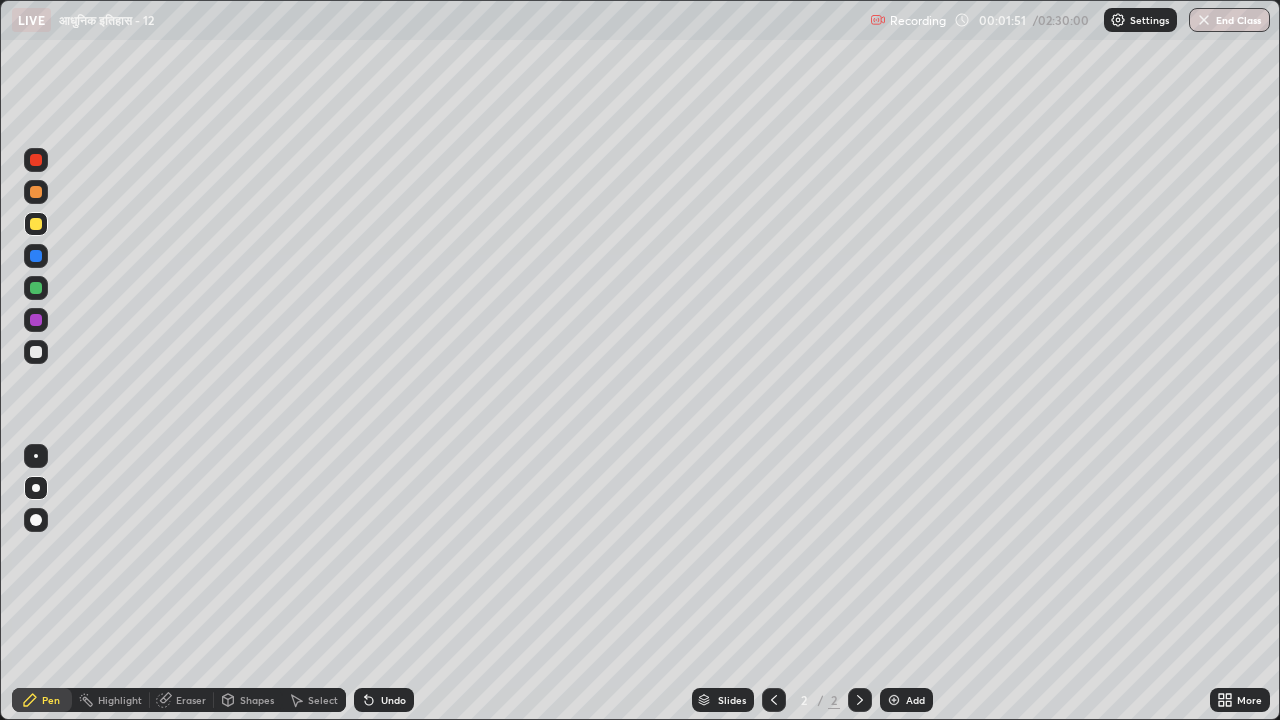 click on "Shapes" at bounding box center (257, 700) 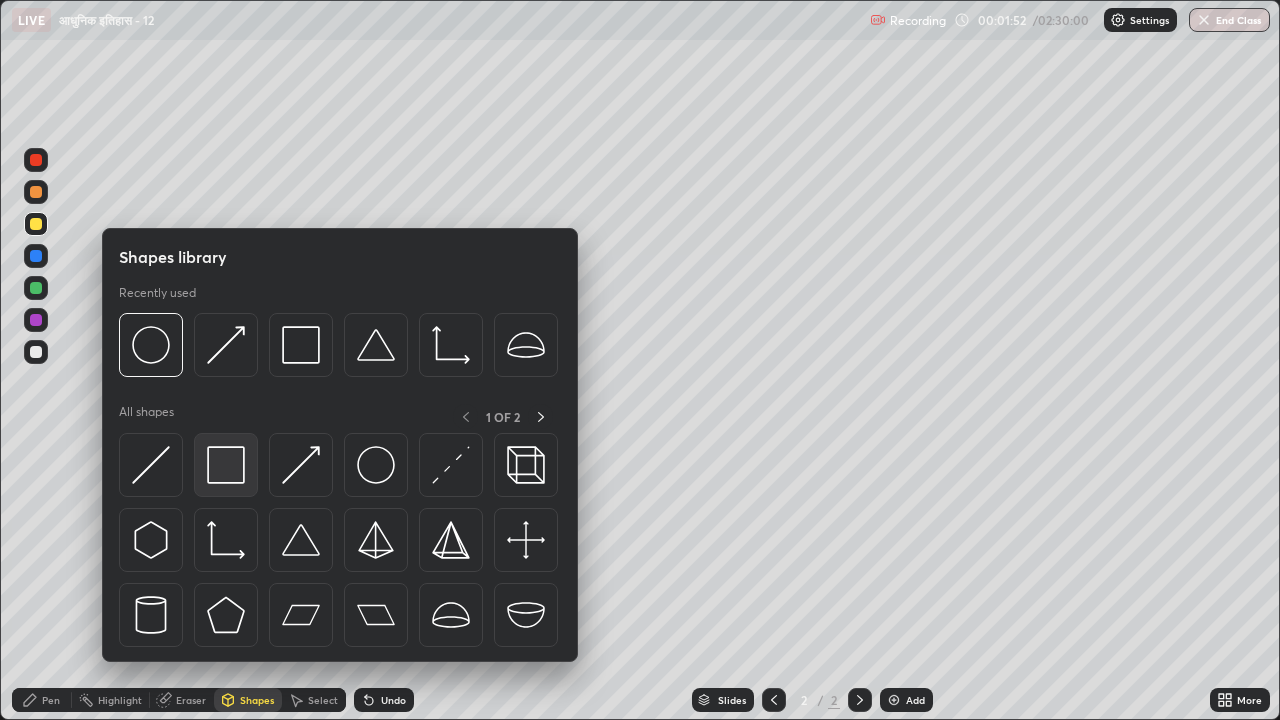click at bounding box center [226, 465] 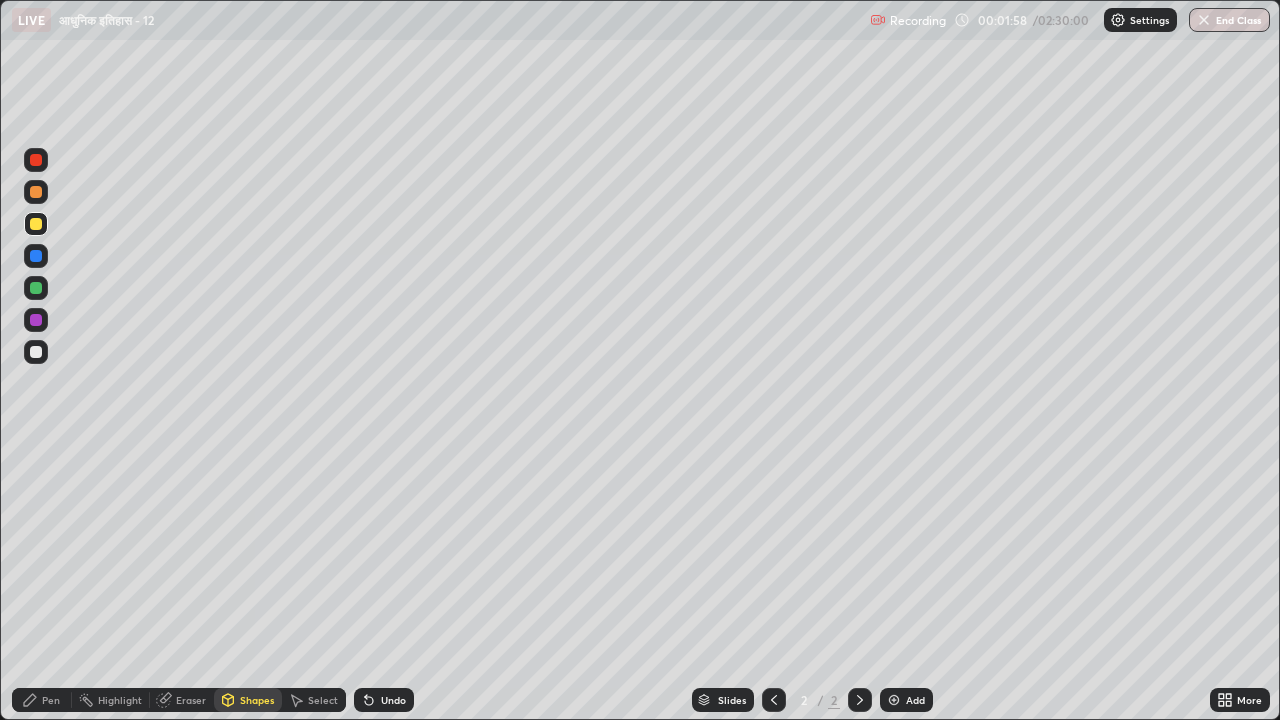 click on "Pen" at bounding box center (51, 700) 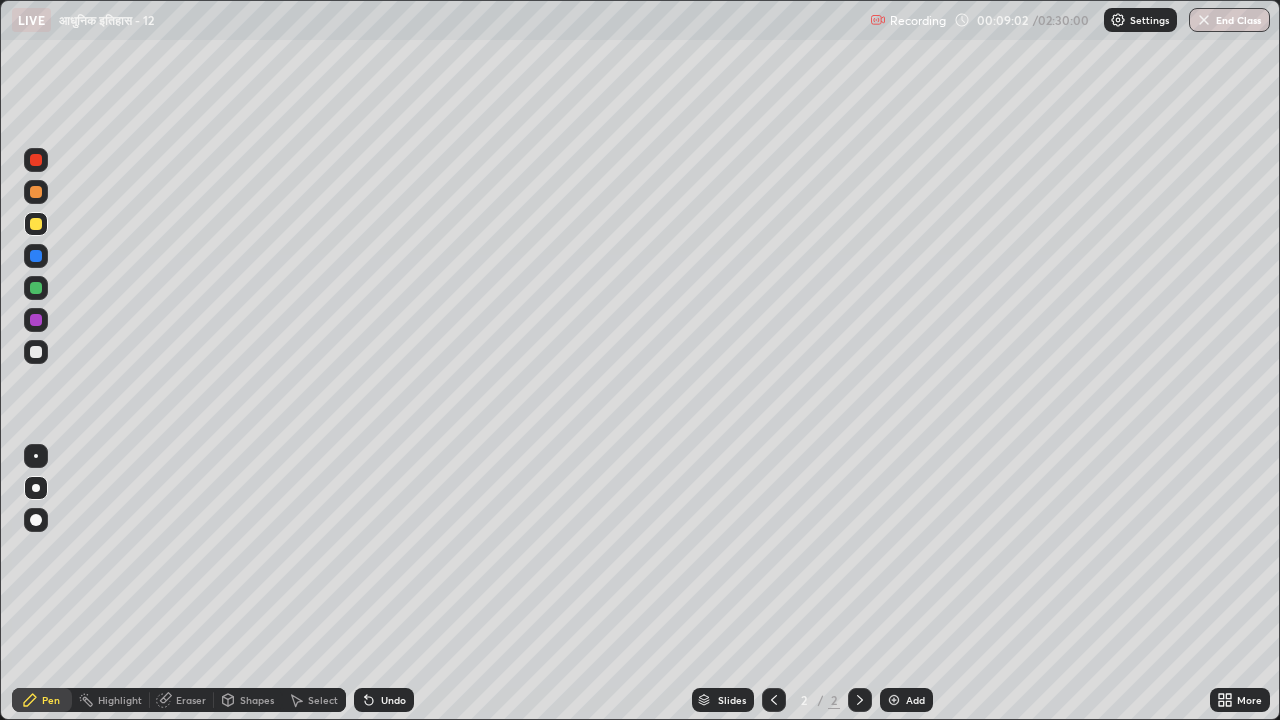 click on "Add" at bounding box center [915, 700] 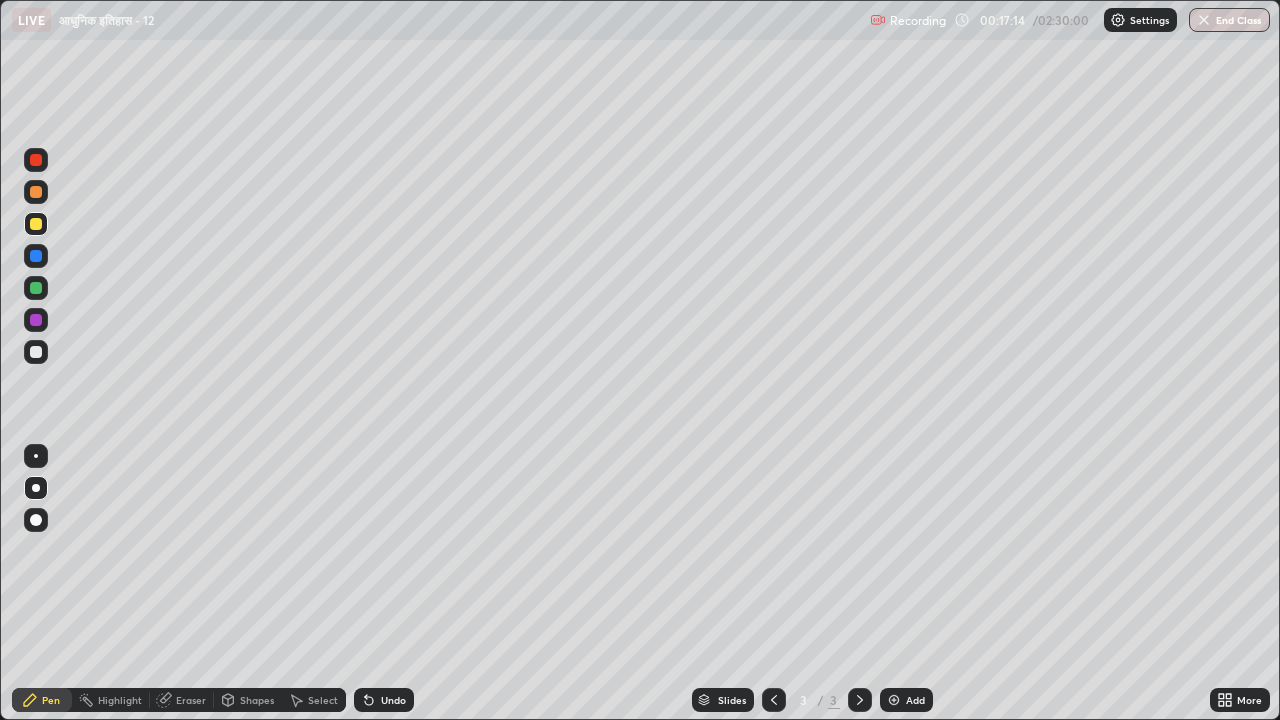 click on "Shapes" at bounding box center [257, 700] 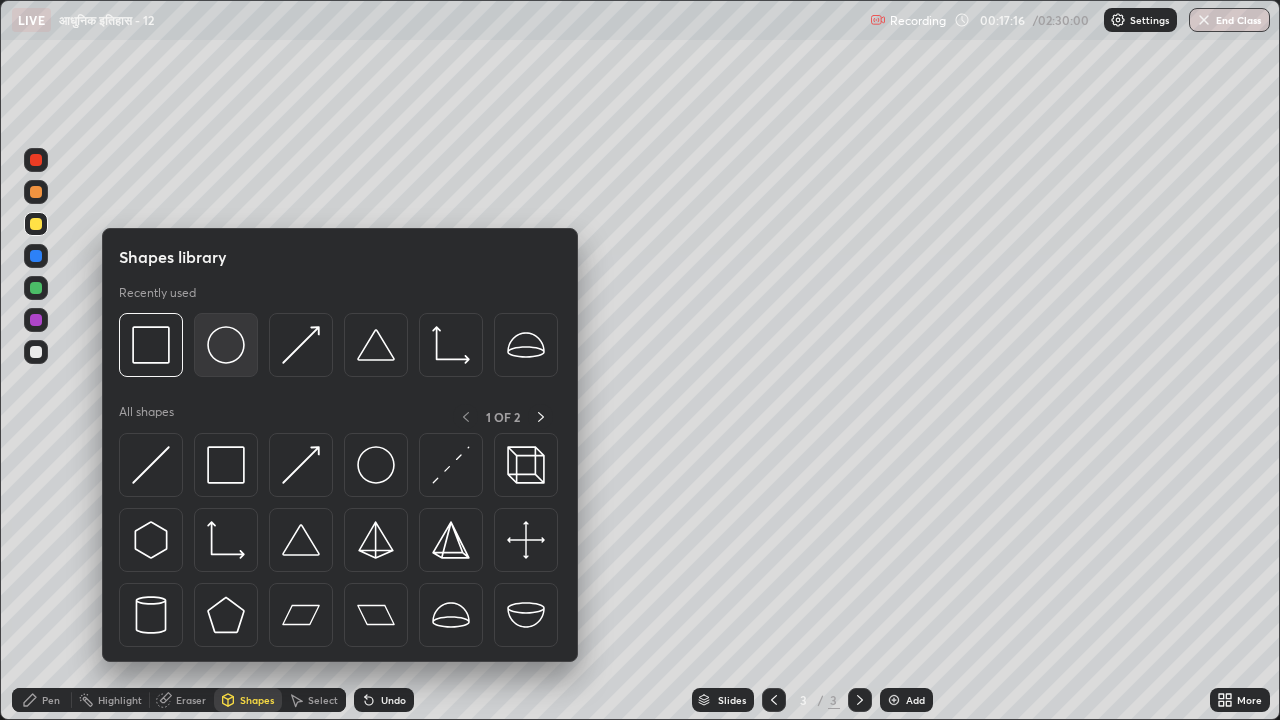 click at bounding box center (226, 345) 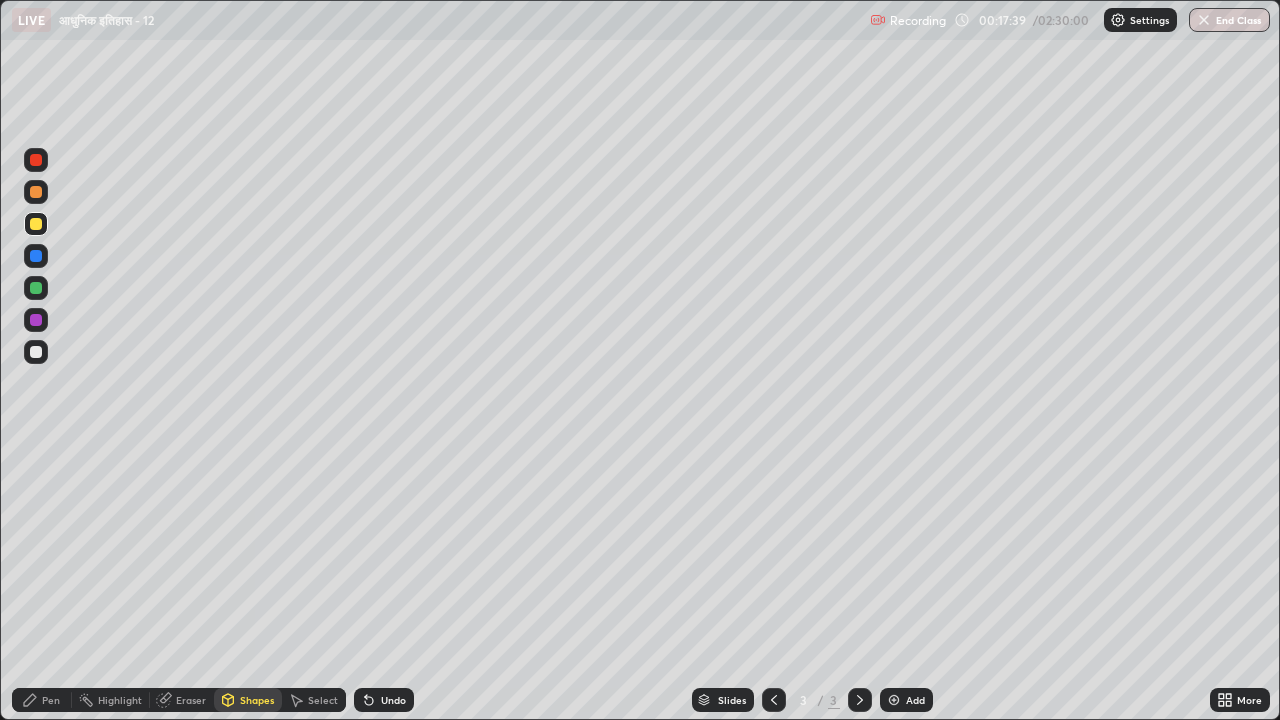 click on "Pen" at bounding box center [51, 700] 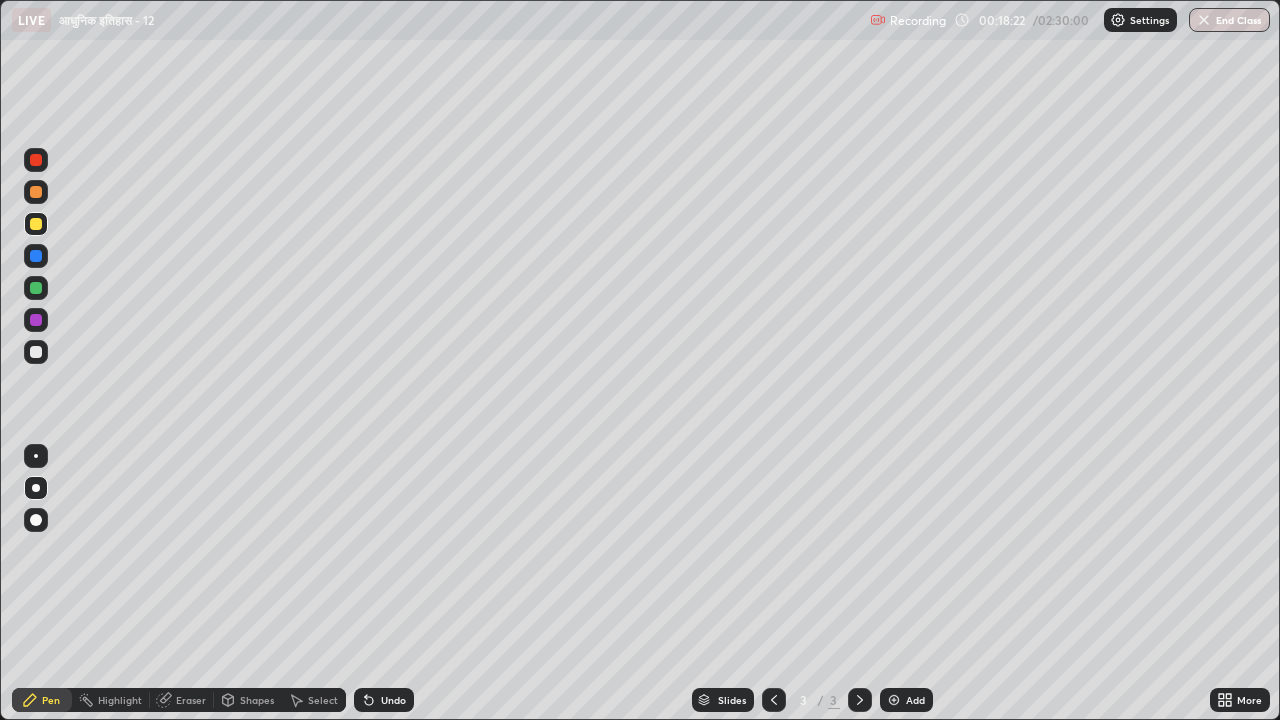 click on "Shapes" at bounding box center [257, 700] 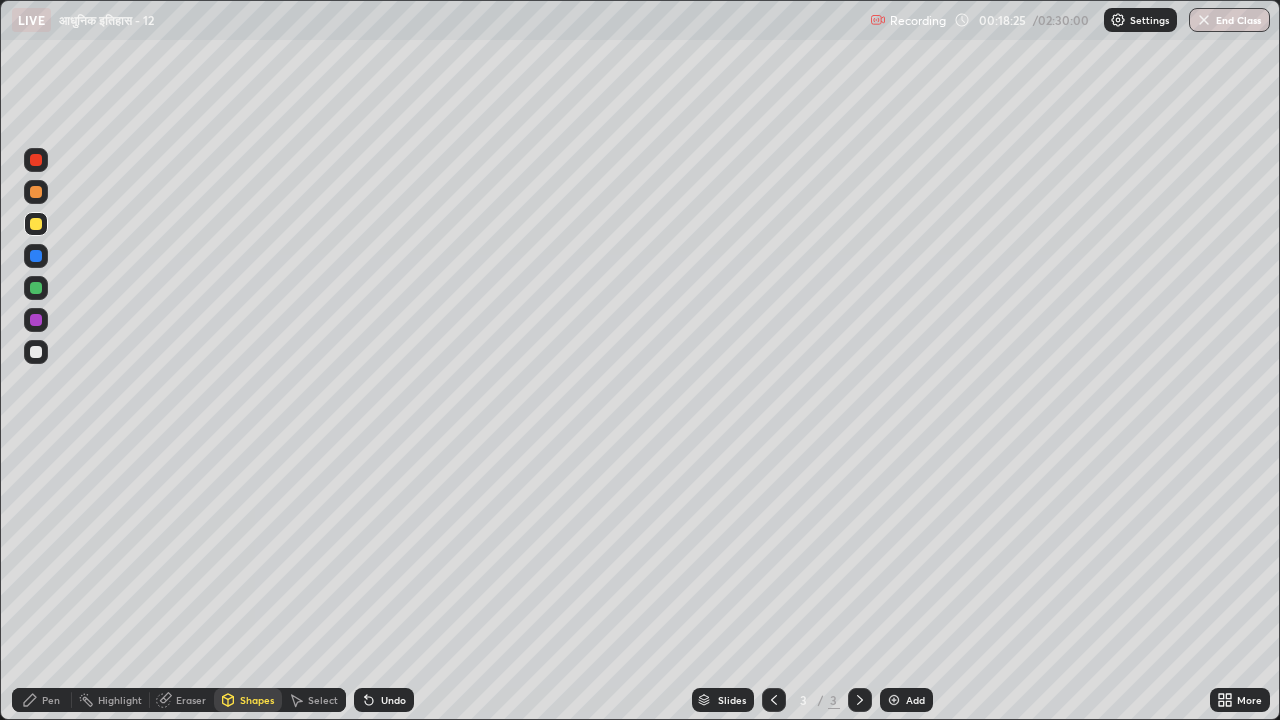 click on "Eraser" at bounding box center (191, 700) 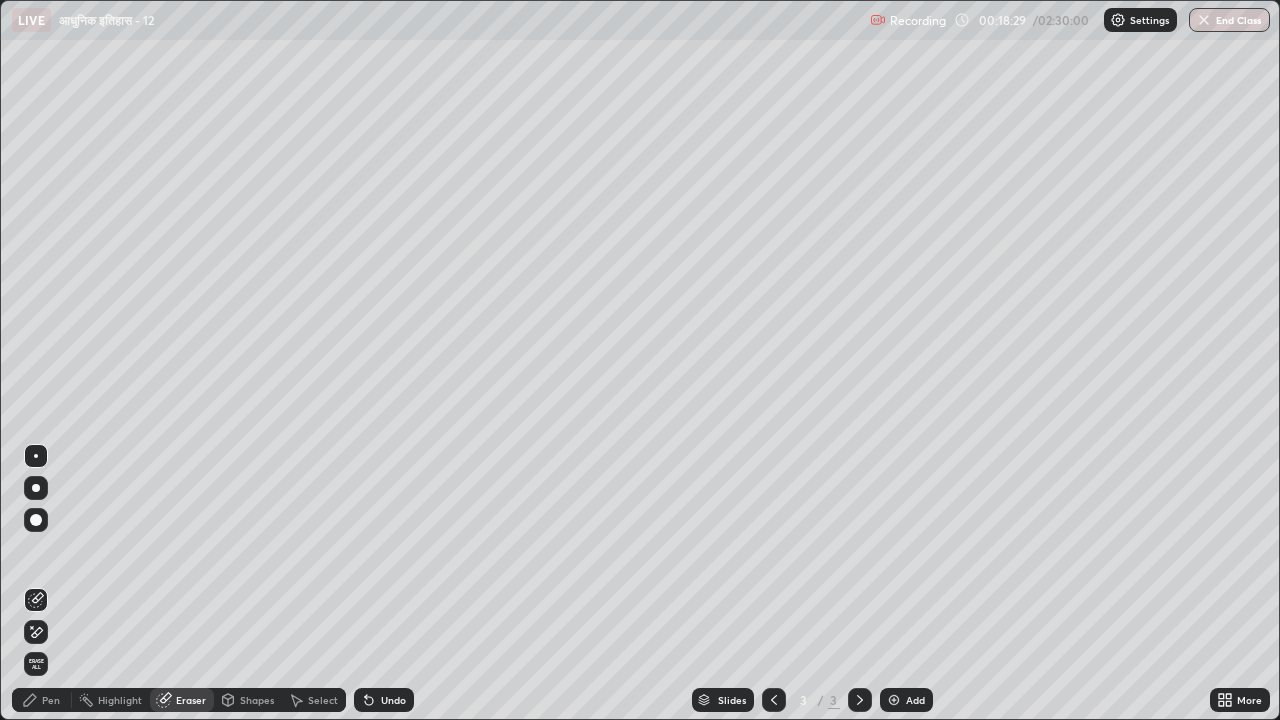 click on "Pen" at bounding box center [51, 700] 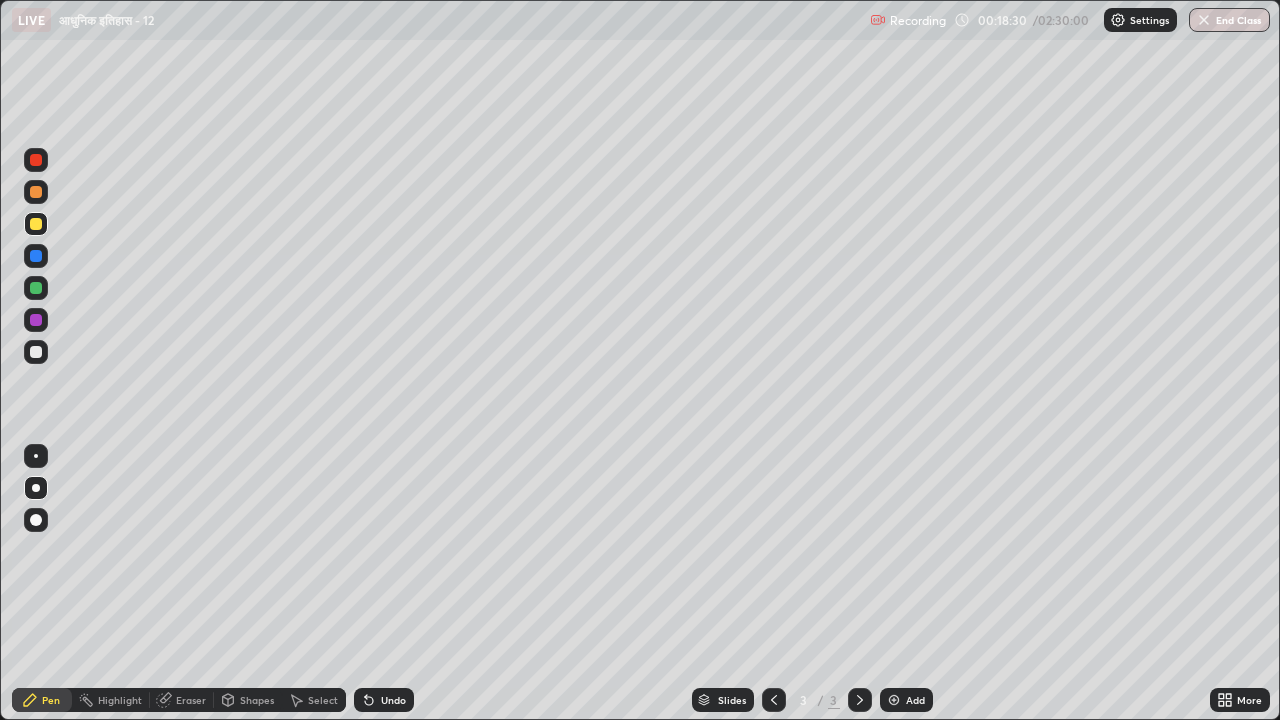 click on "Shapes" at bounding box center [257, 700] 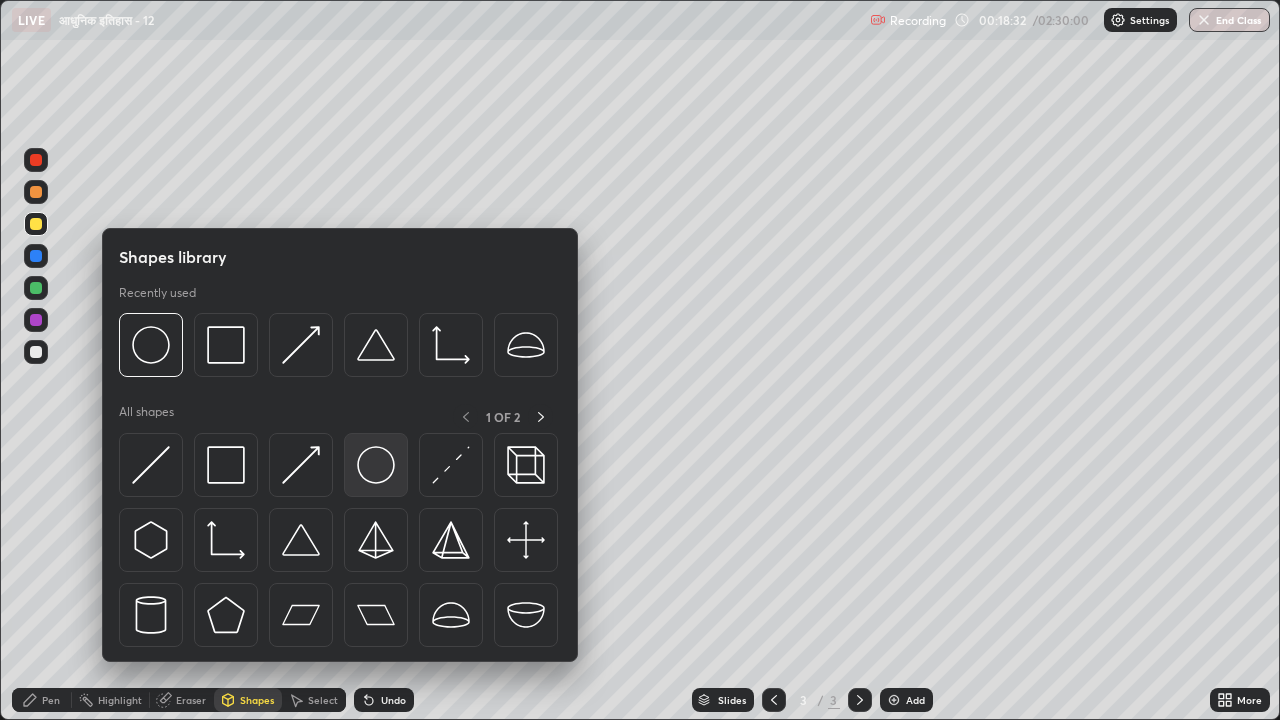 click at bounding box center [376, 465] 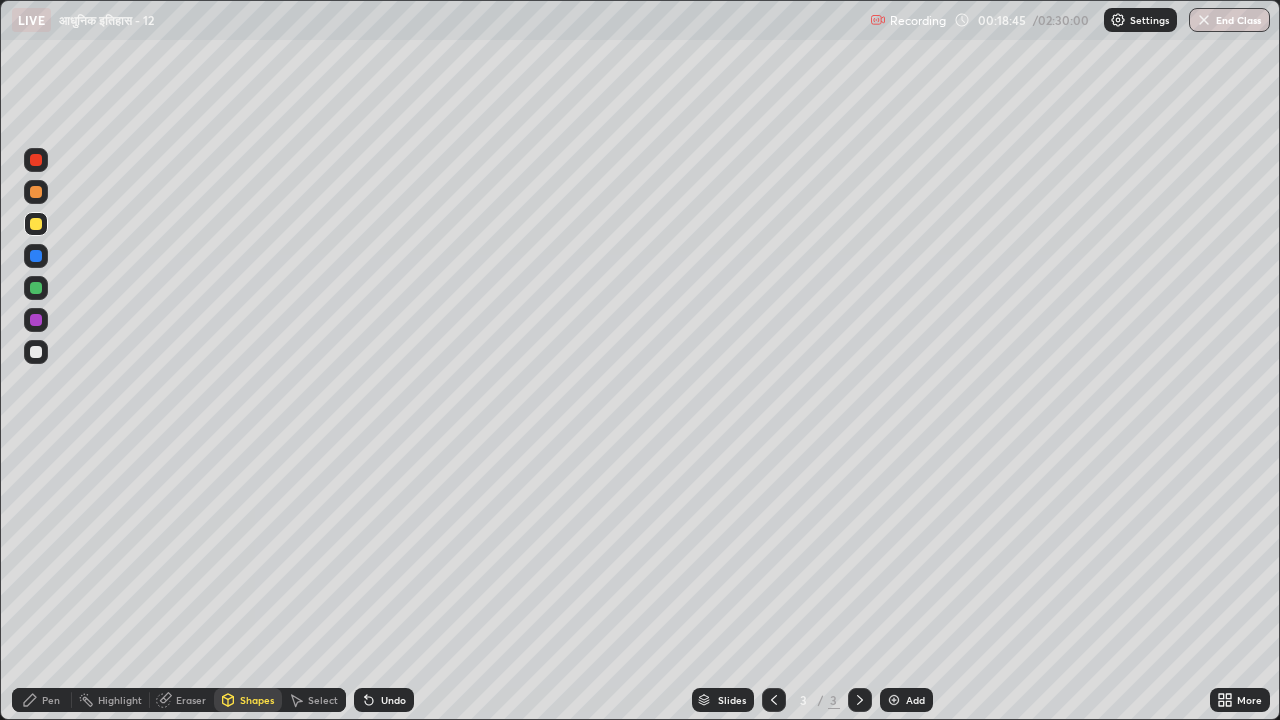 click on "Pen" at bounding box center [51, 700] 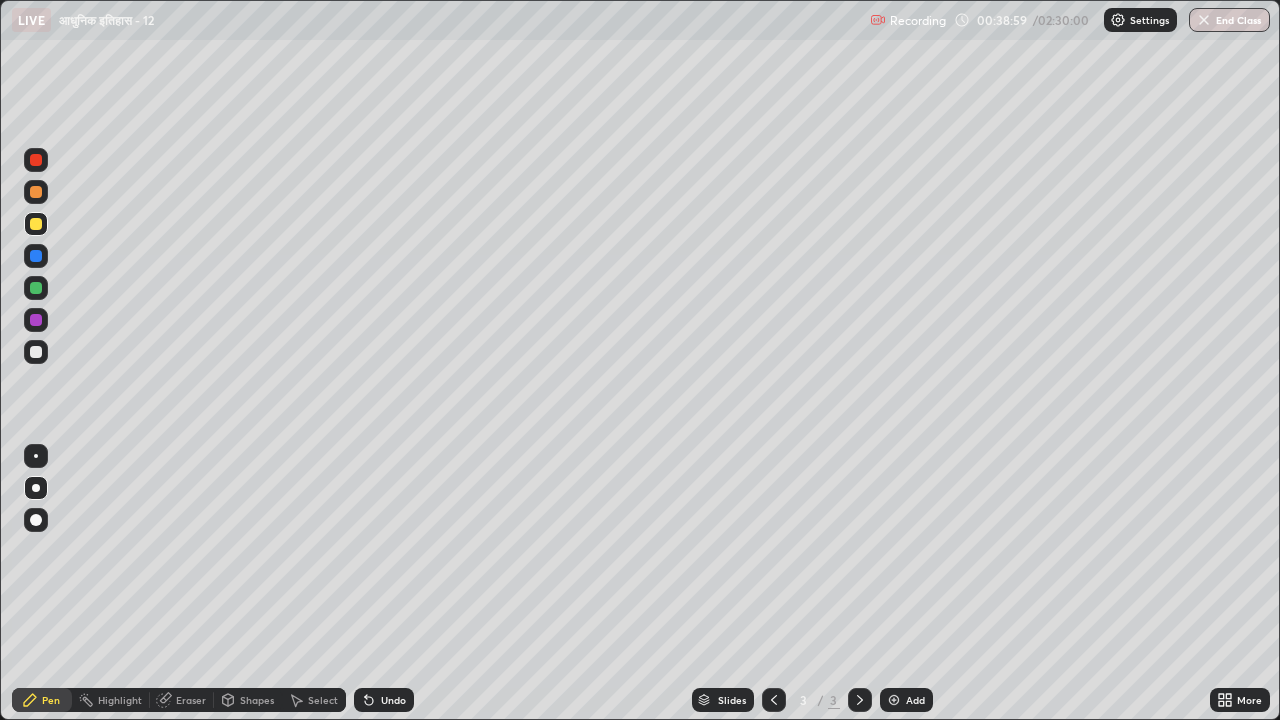 click 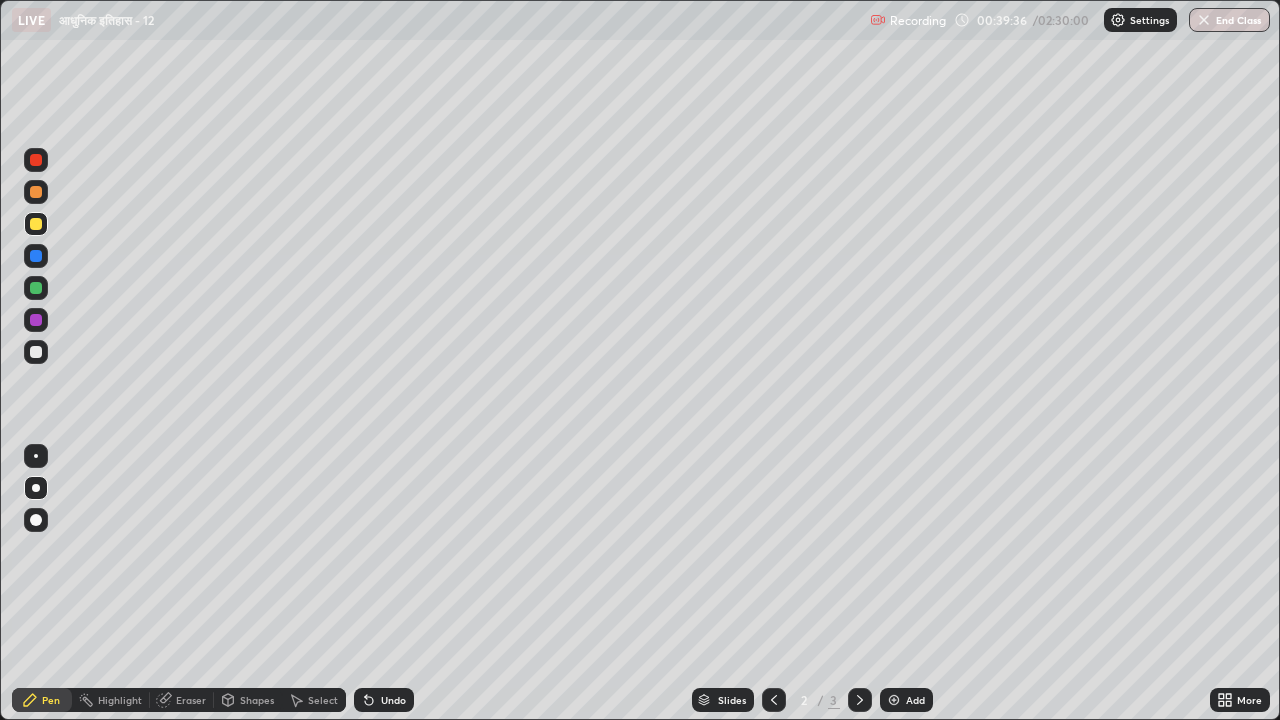 click on "Eraser" at bounding box center (191, 700) 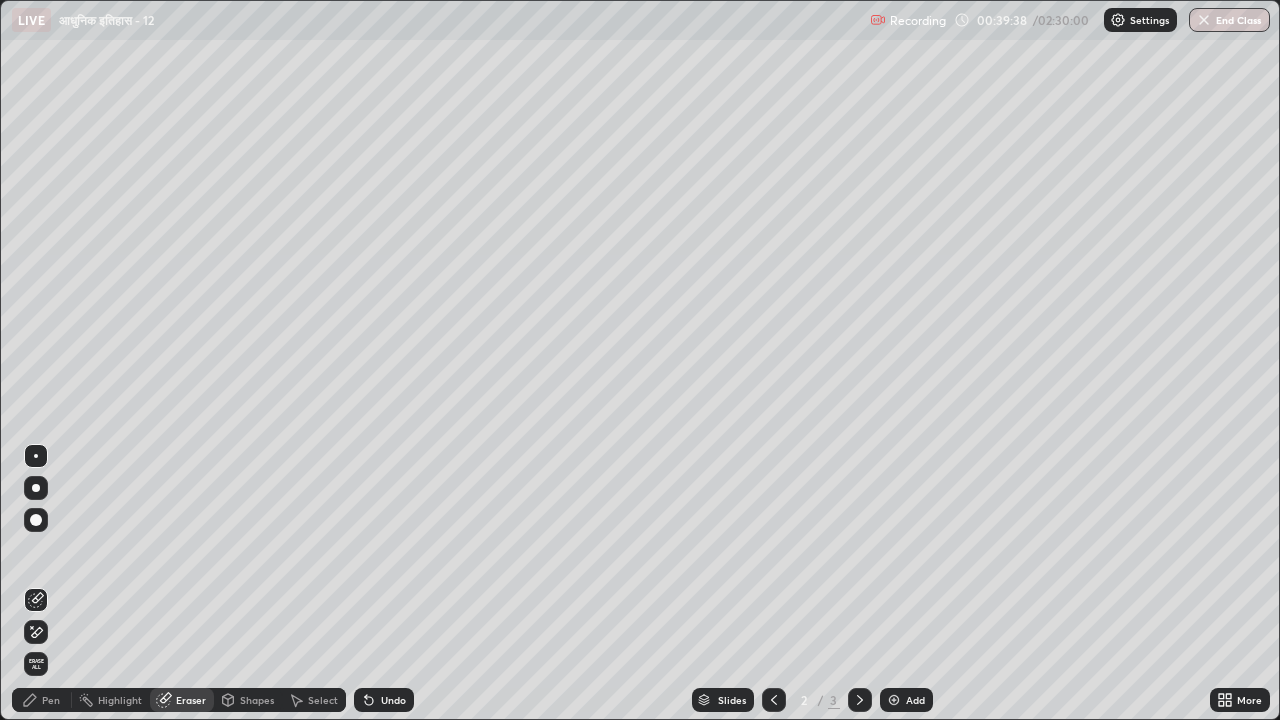 click on "Pen" at bounding box center (51, 700) 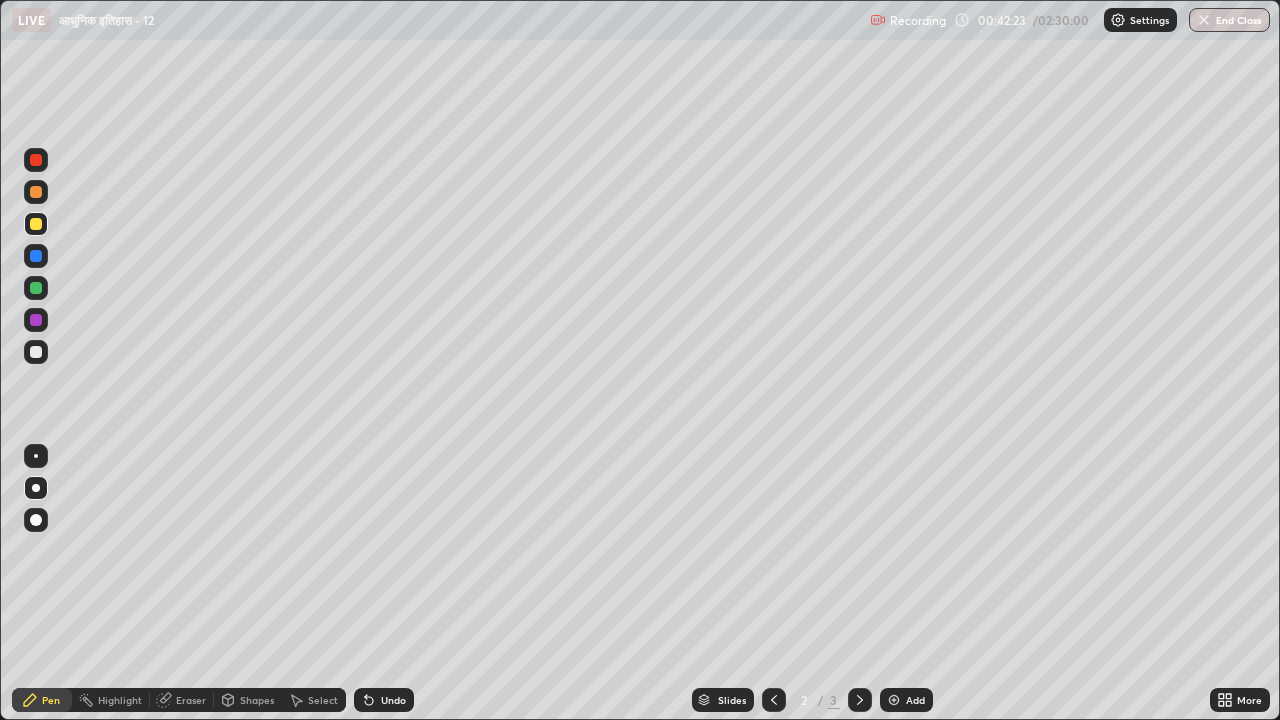 click at bounding box center (36, 352) 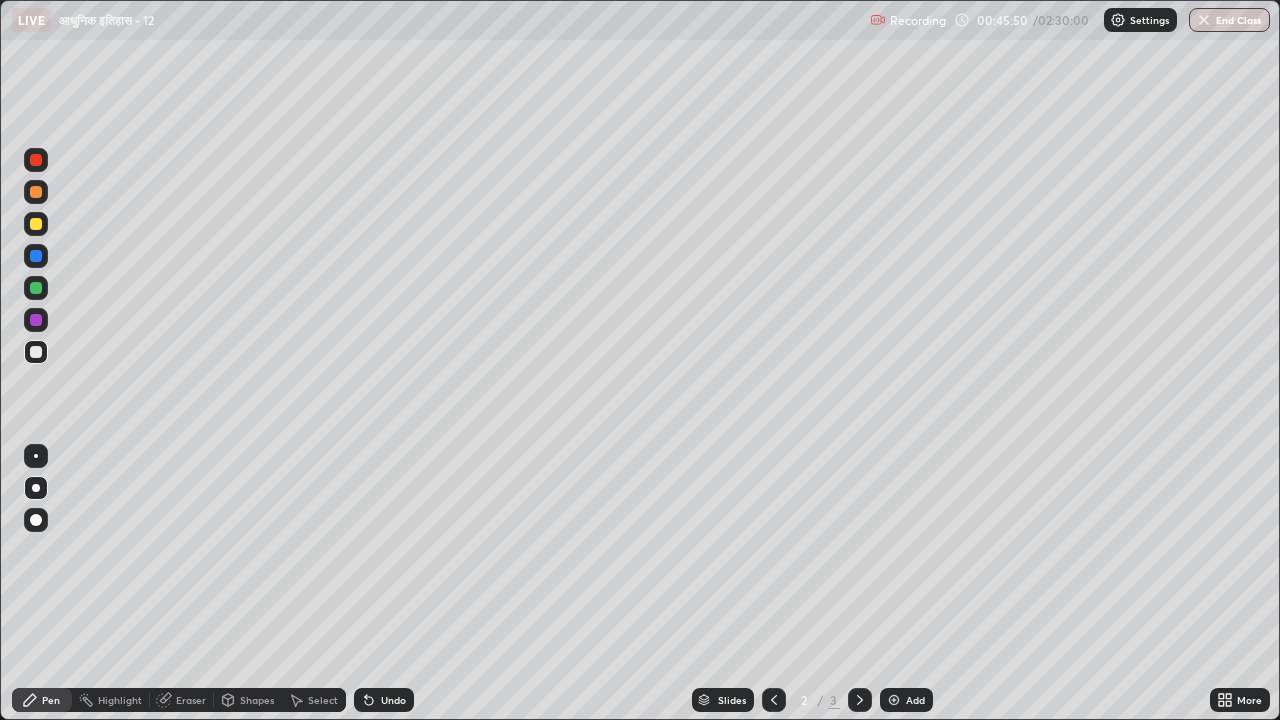 click 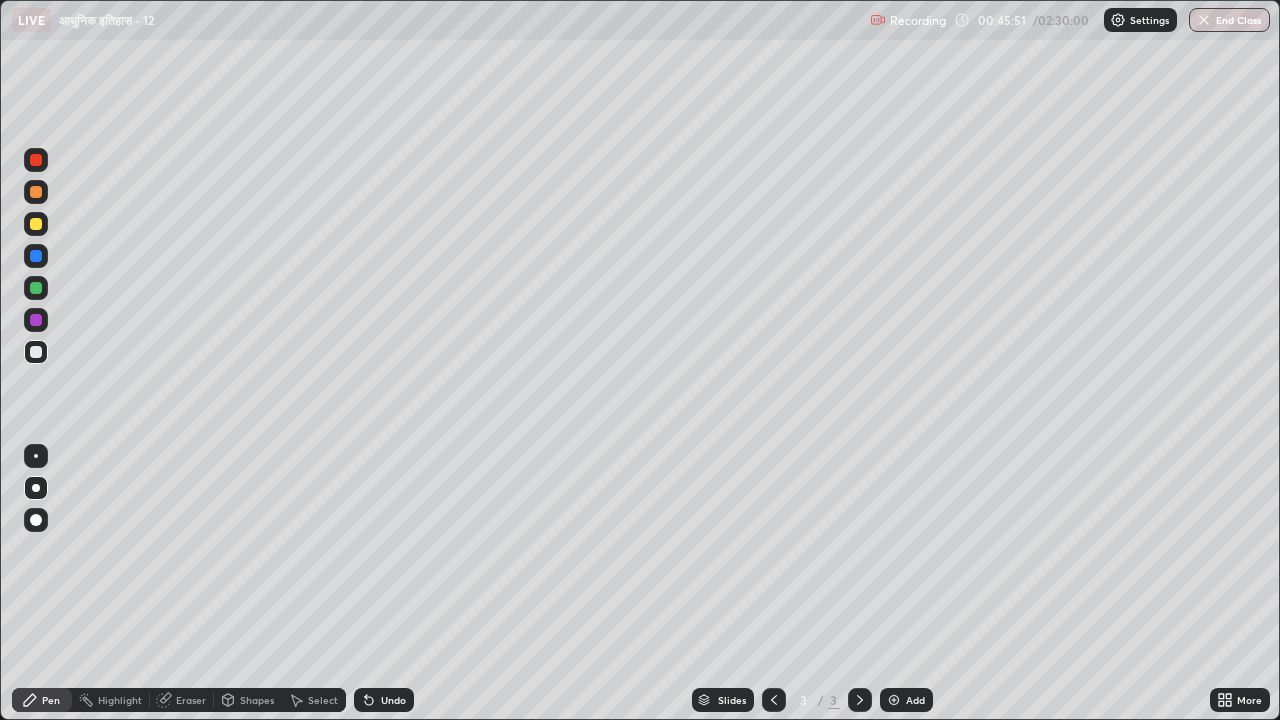 click on "Add" at bounding box center [915, 700] 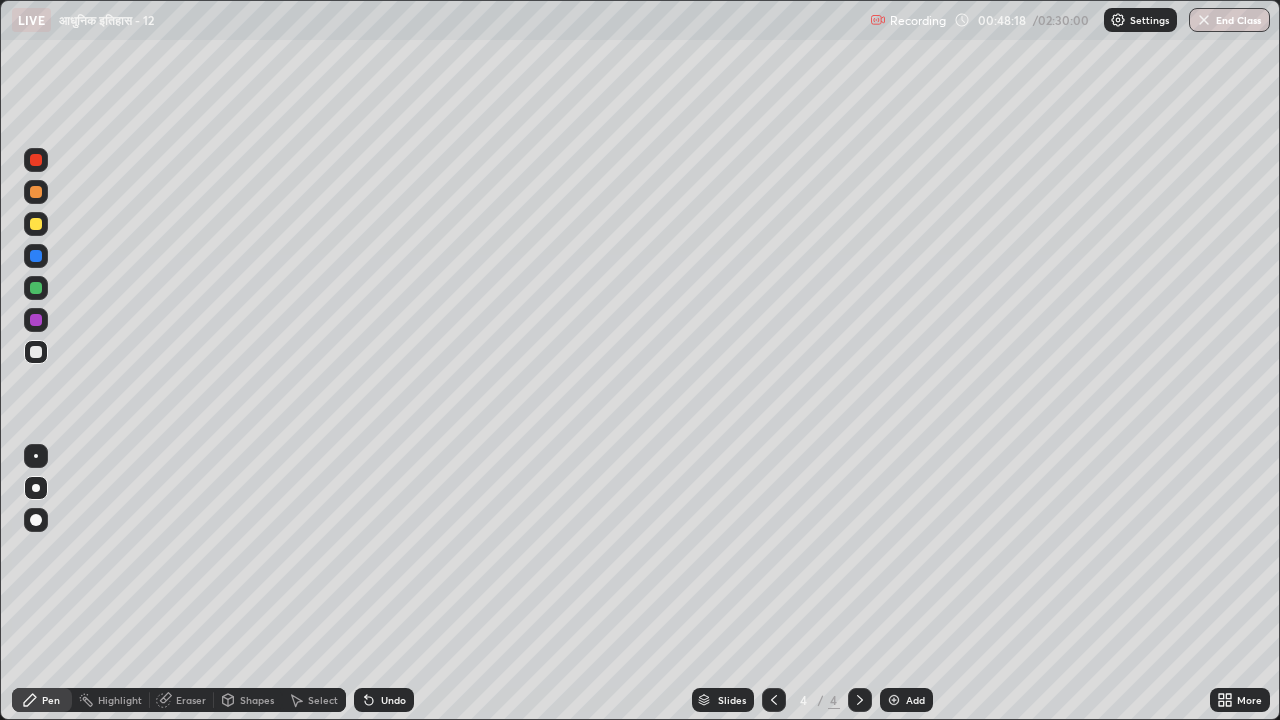 click on "Eraser" at bounding box center [191, 700] 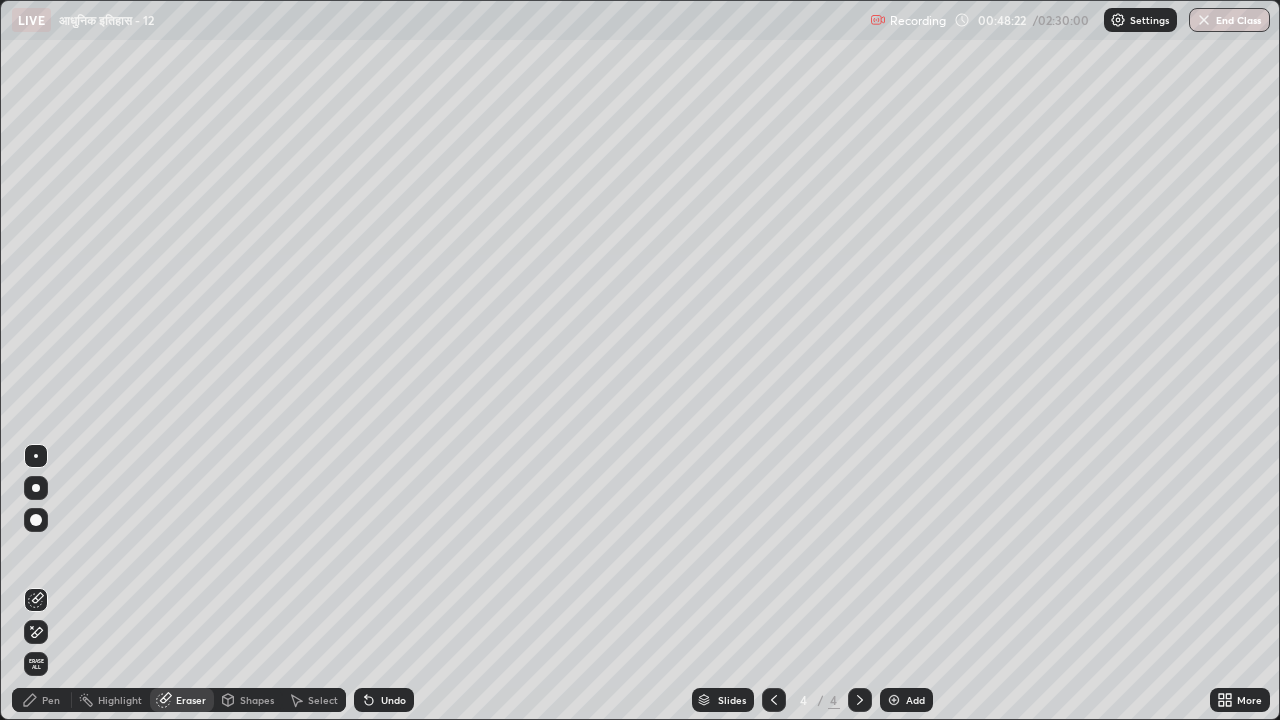 click on "Pen" at bounding box center (51, 700) 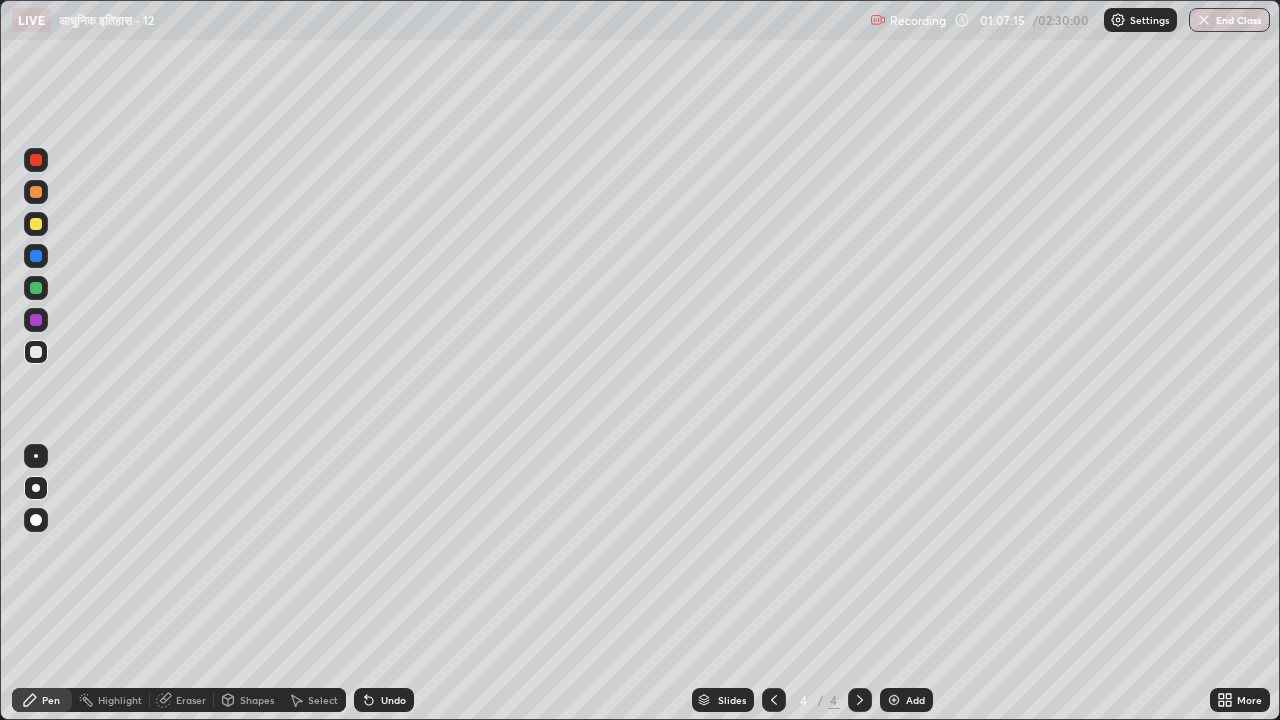 click 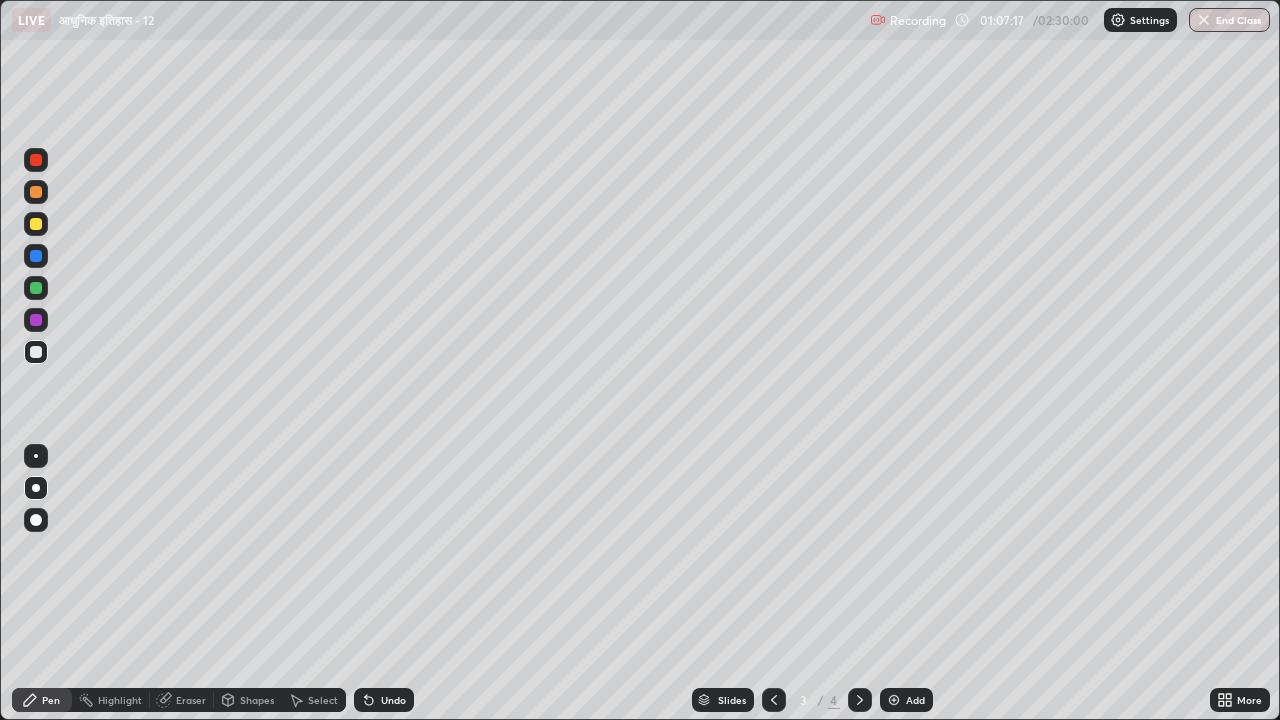 click 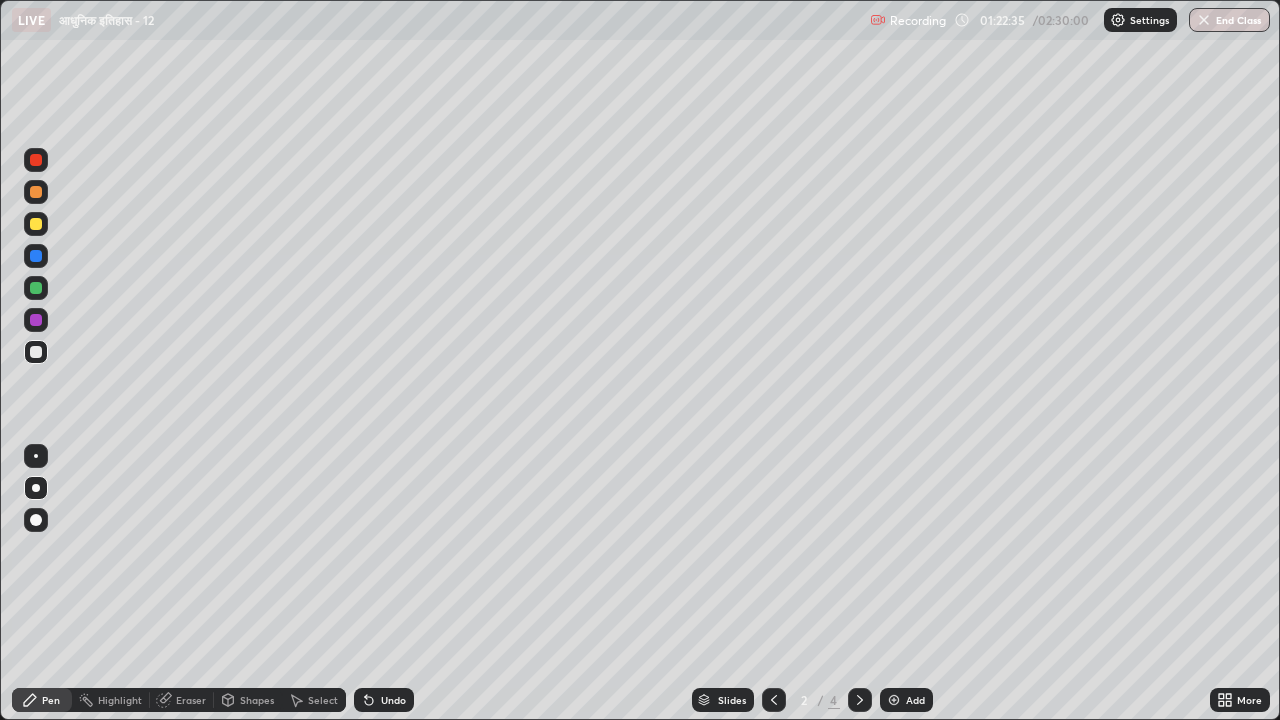 click on "Add" at bounding box center (906, 700) 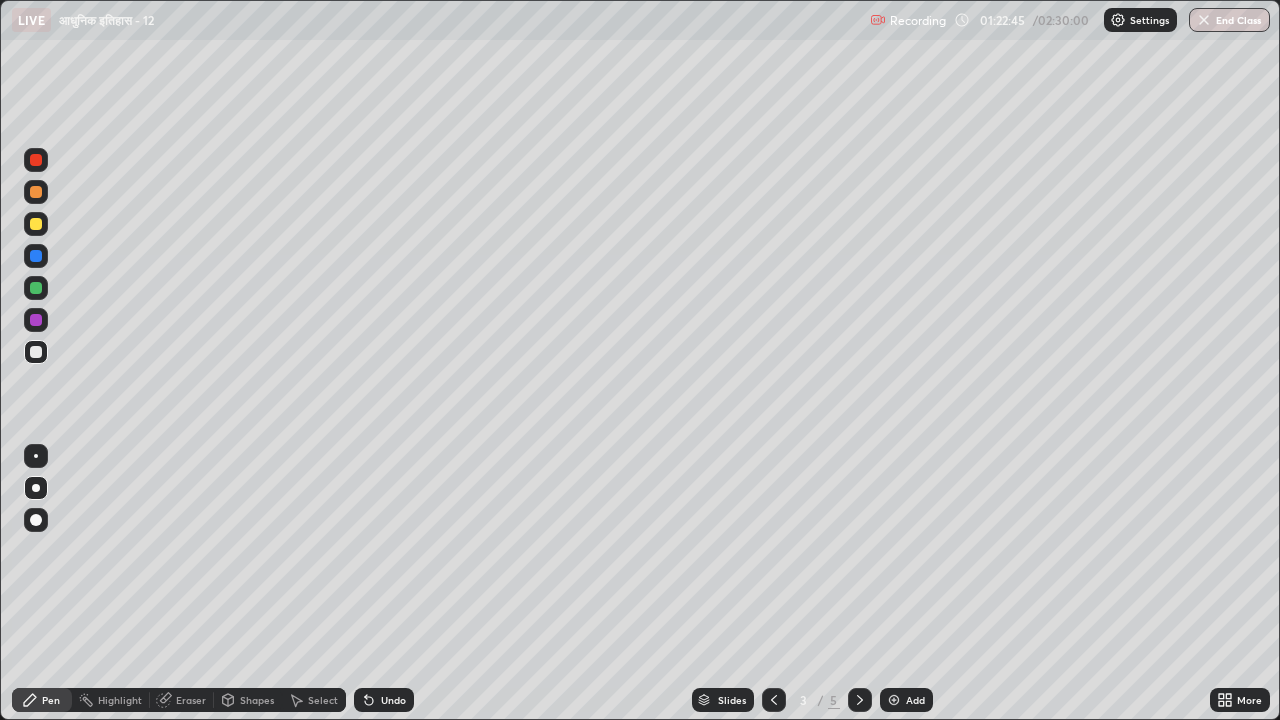 click on "Eraser" at bounding box center (191, 700) 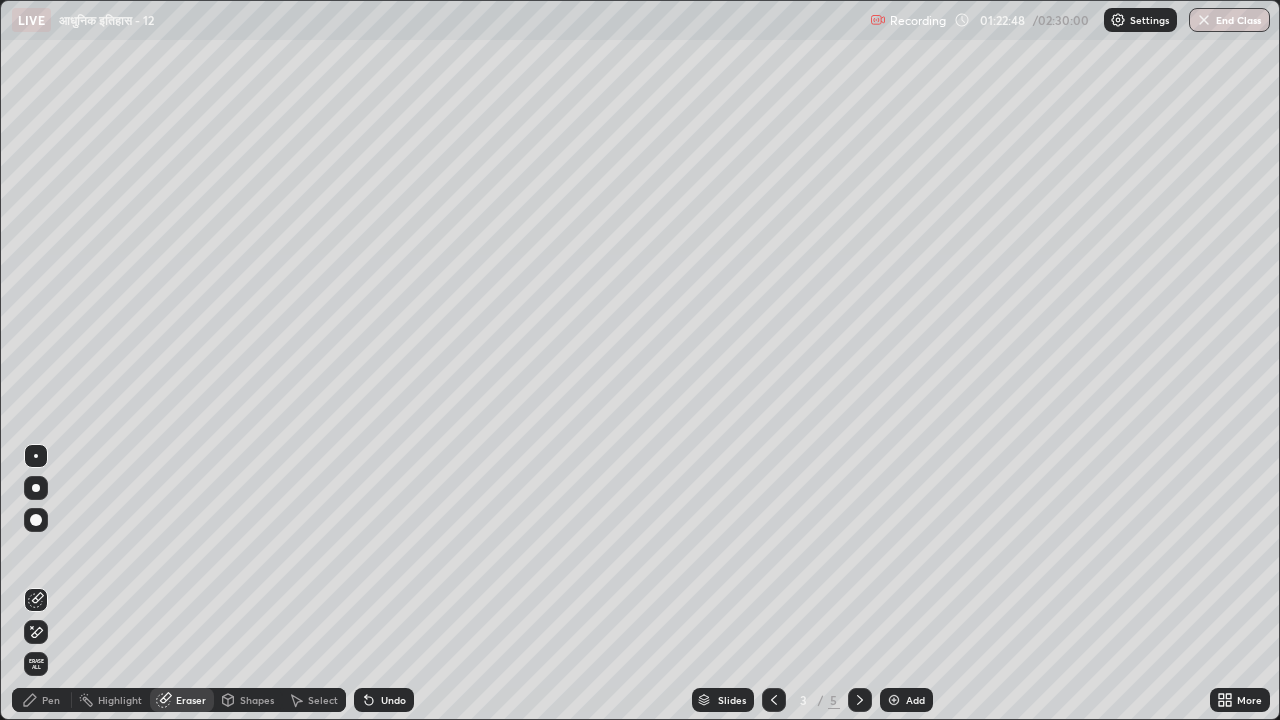 click on "Pen" at bounding box center (51, 700) 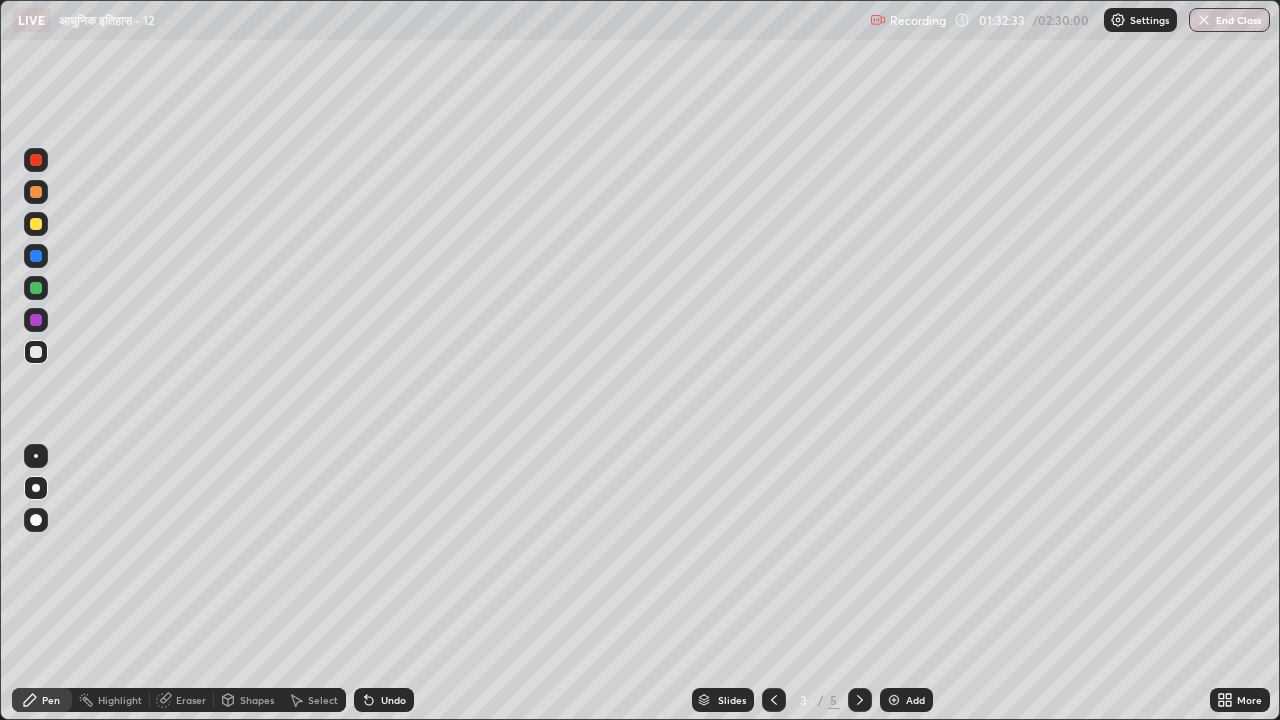 click on "Eraser" at bounding box center [191, 700] 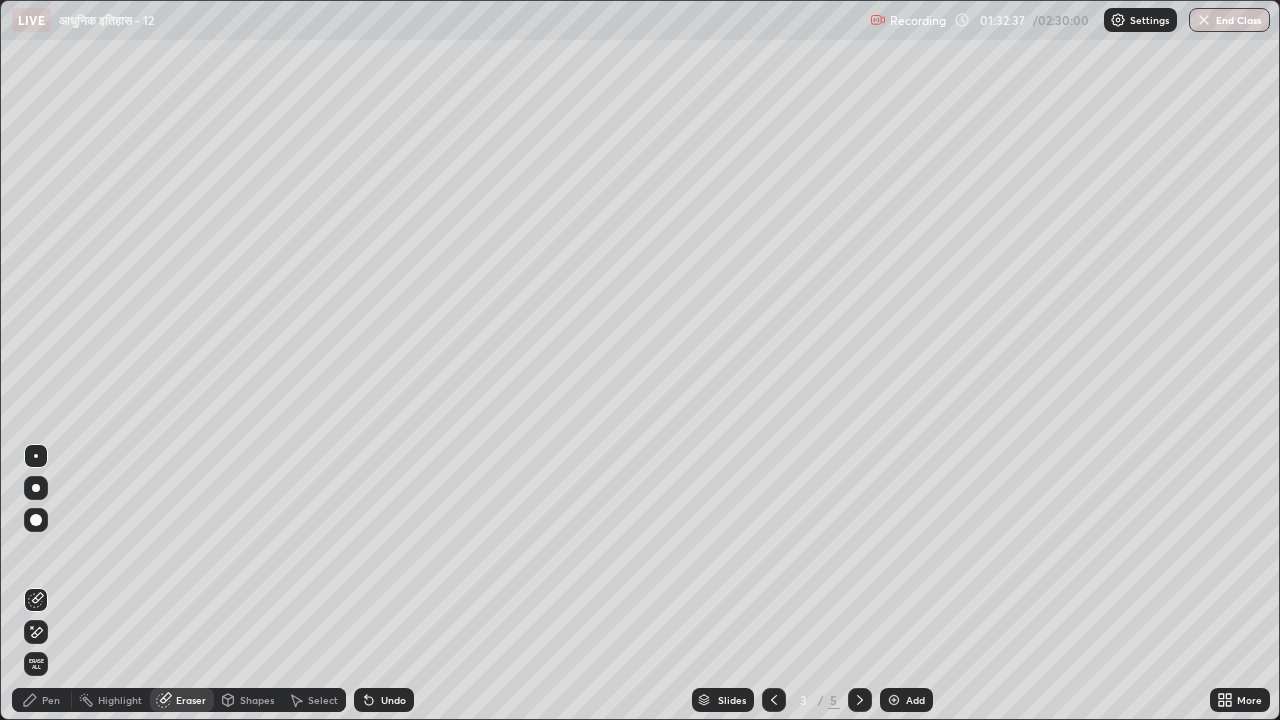 click on "Pen" at bounding box center (51, 700) 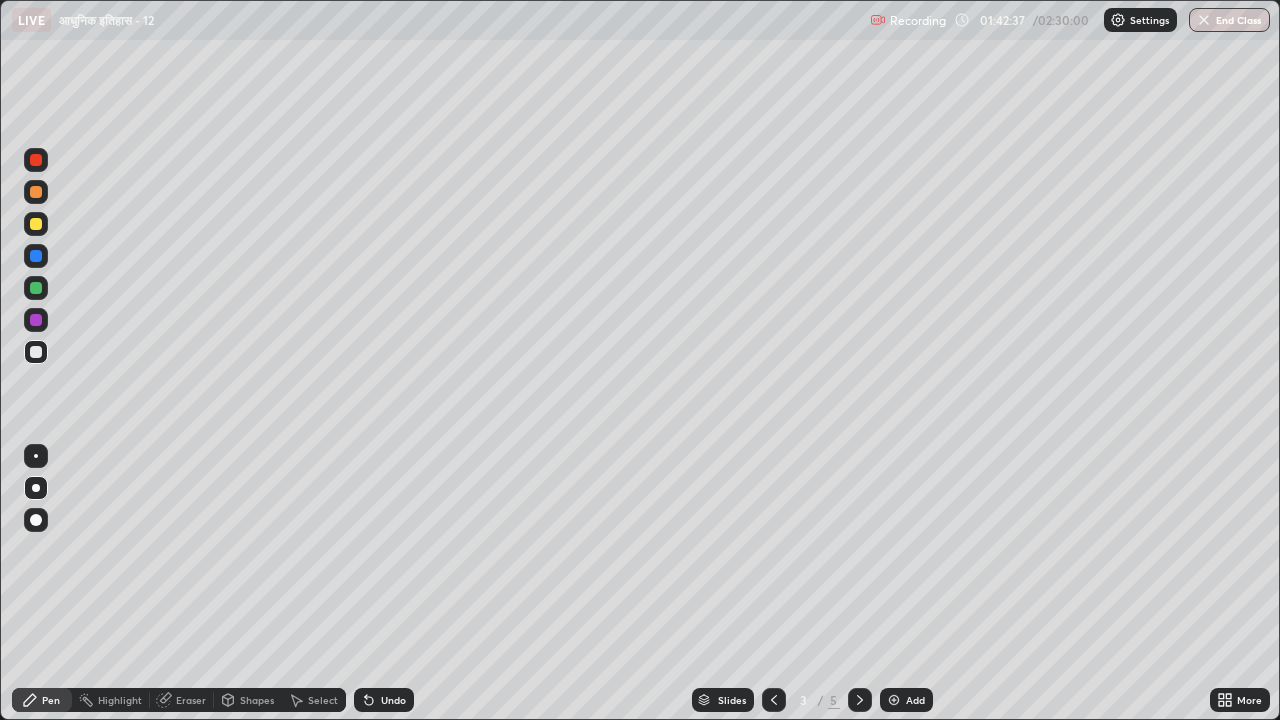 click on "Eraser" at bounding box center [191, 700] 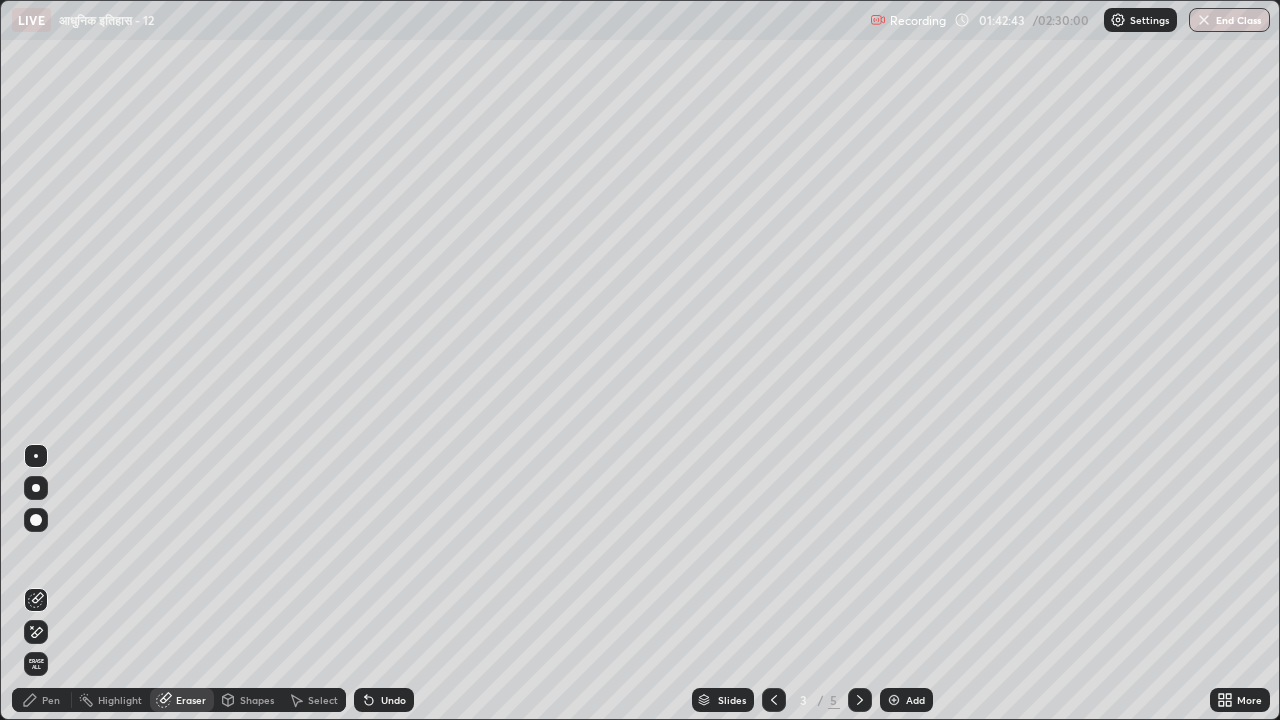click on "Pen" at bounding box center [51, 700] 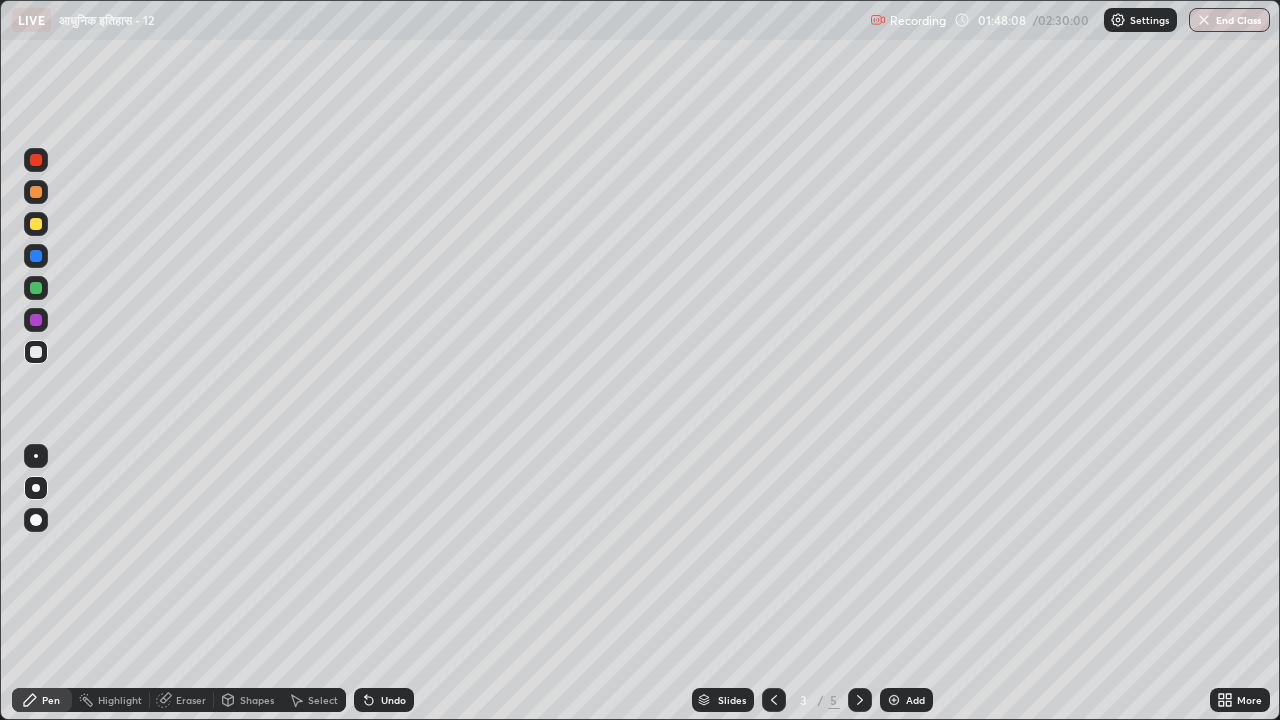 click 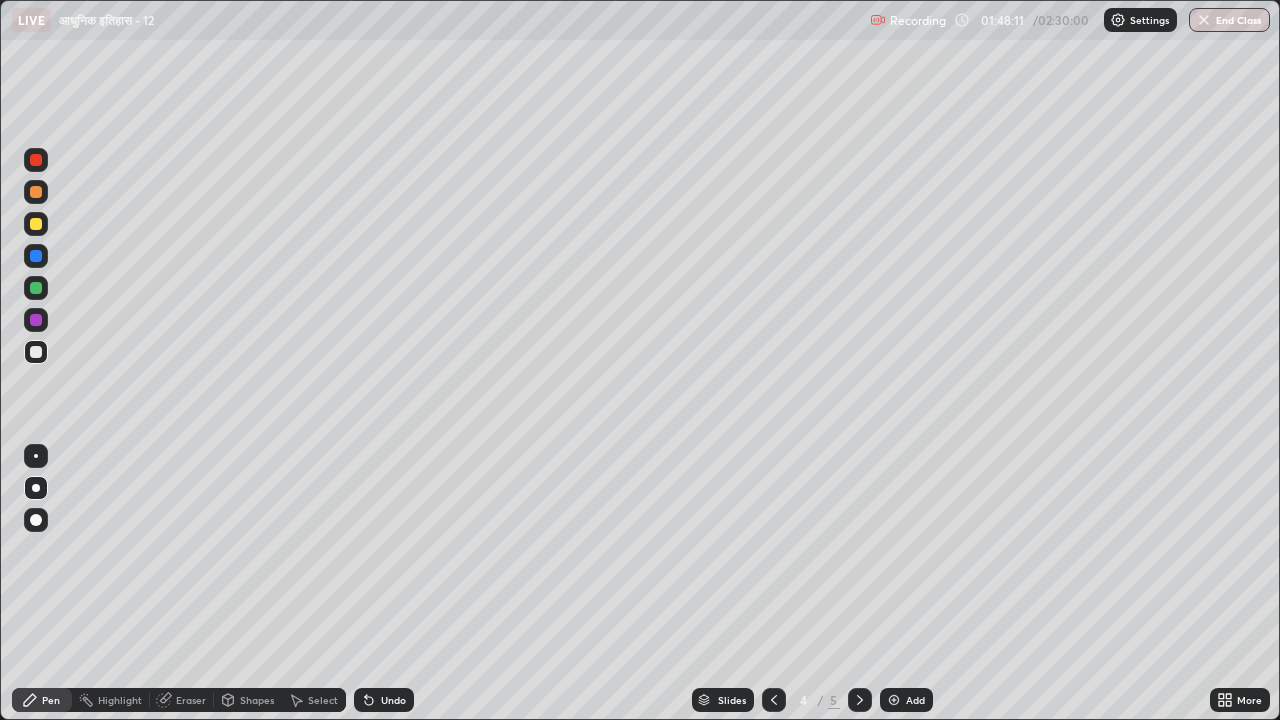 click 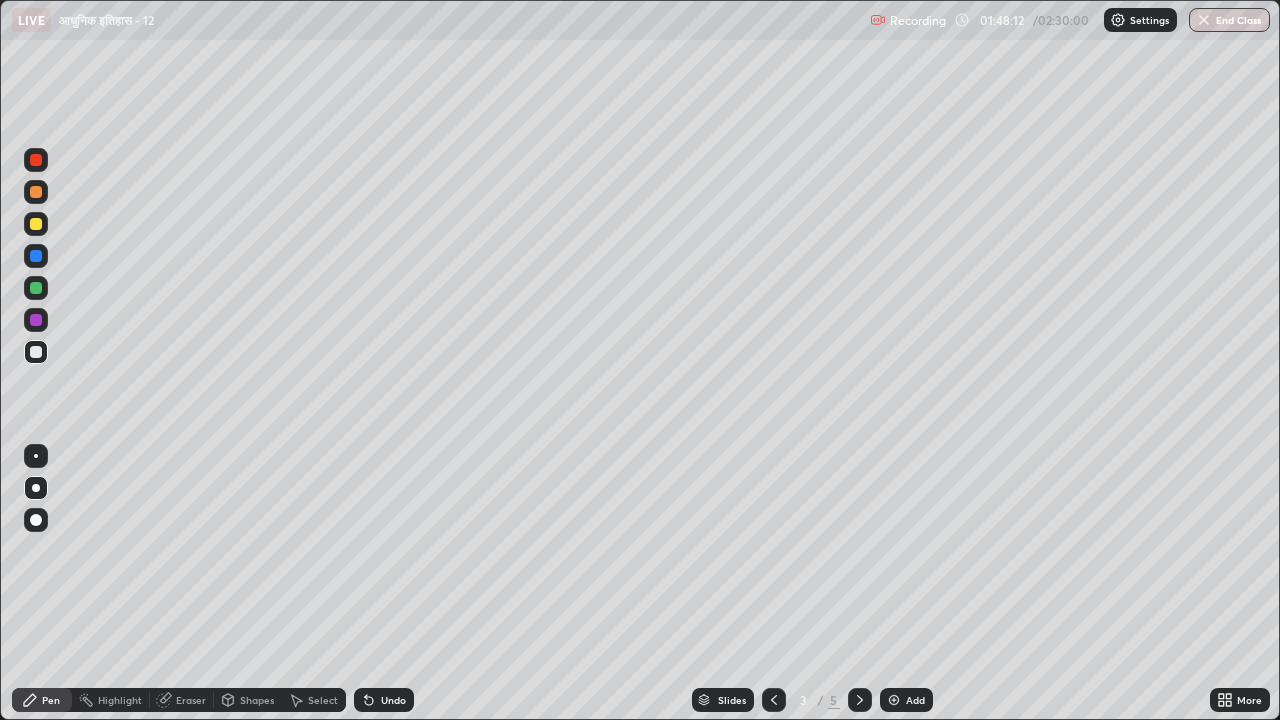 click on "Add" at bounding box center (915, 700) 